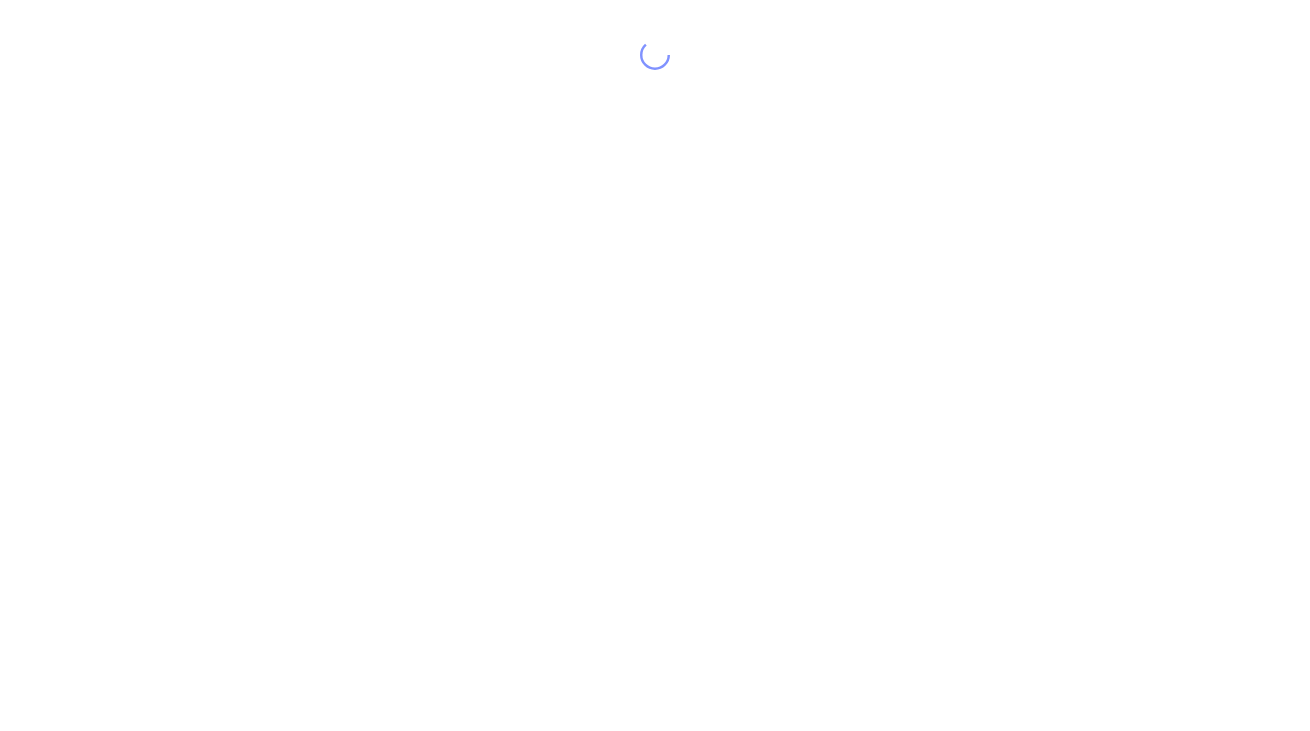 scroll, scrollTop: 0, scrollLeft: 0, axis: both 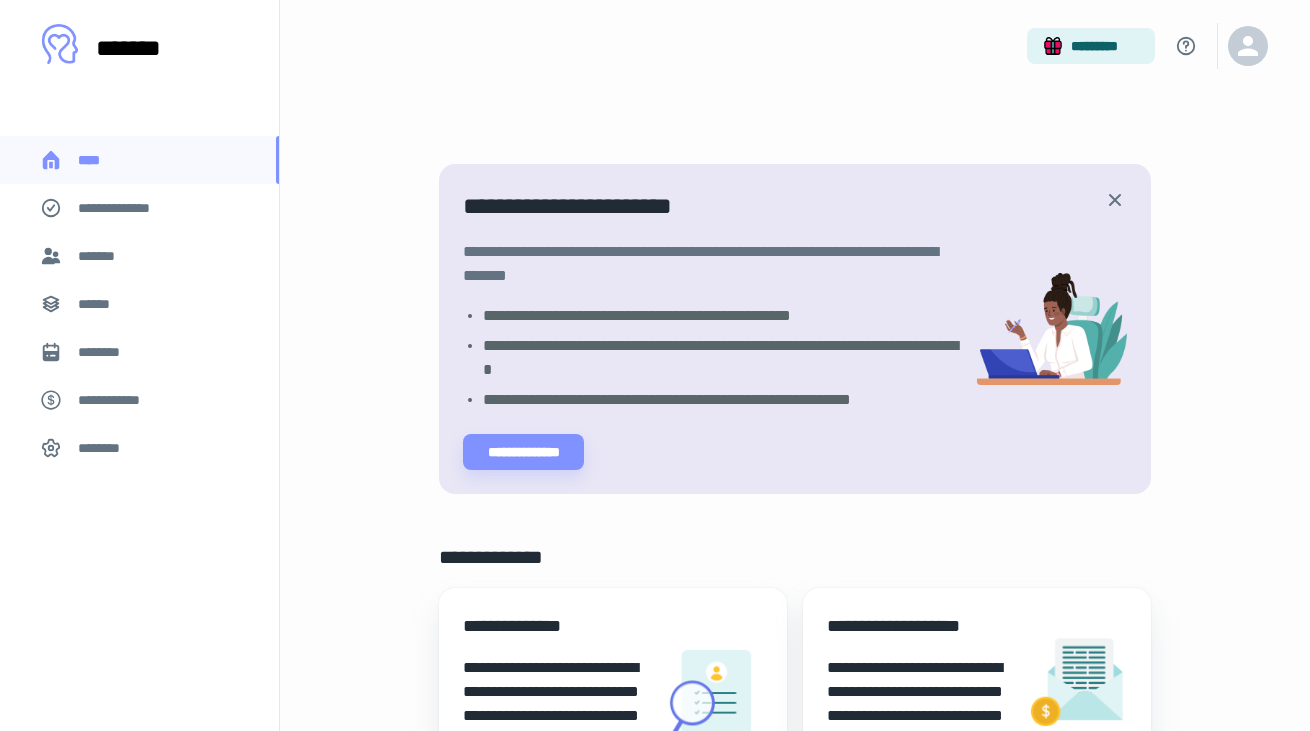 click on "*******" at bounding box center (101, 256) 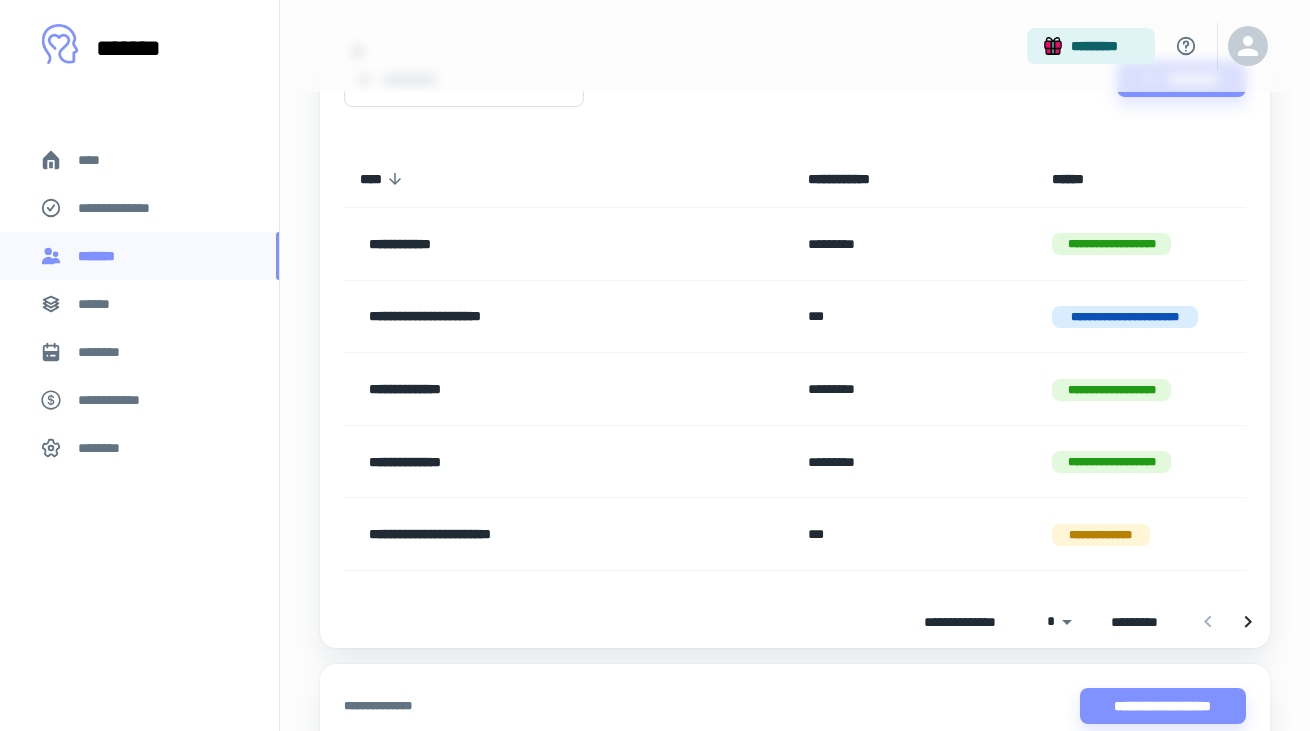 scroll, scrollTop: 166, scrollLeft: 0, axis: vertical 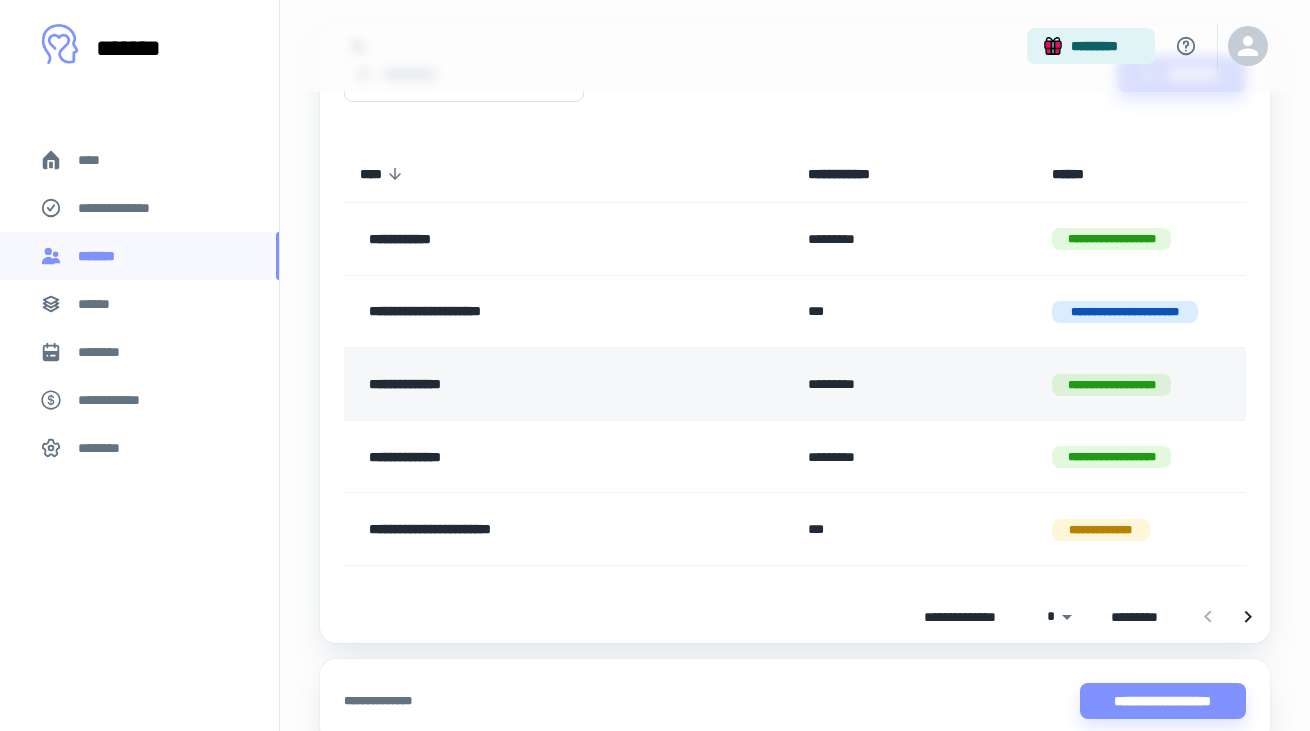 click on "**********" at bounding box center (533, 384) 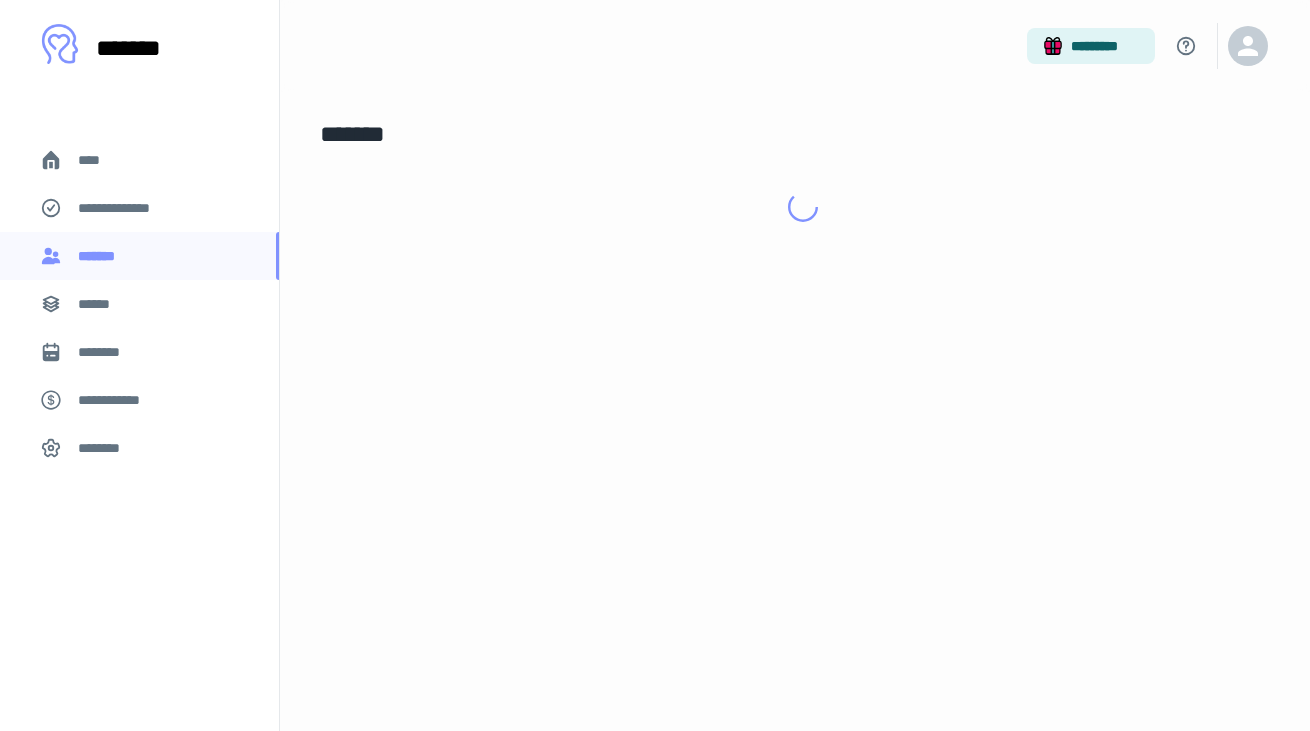 scroll, scrollTop: 0, scrollLeft: 0, axis: both 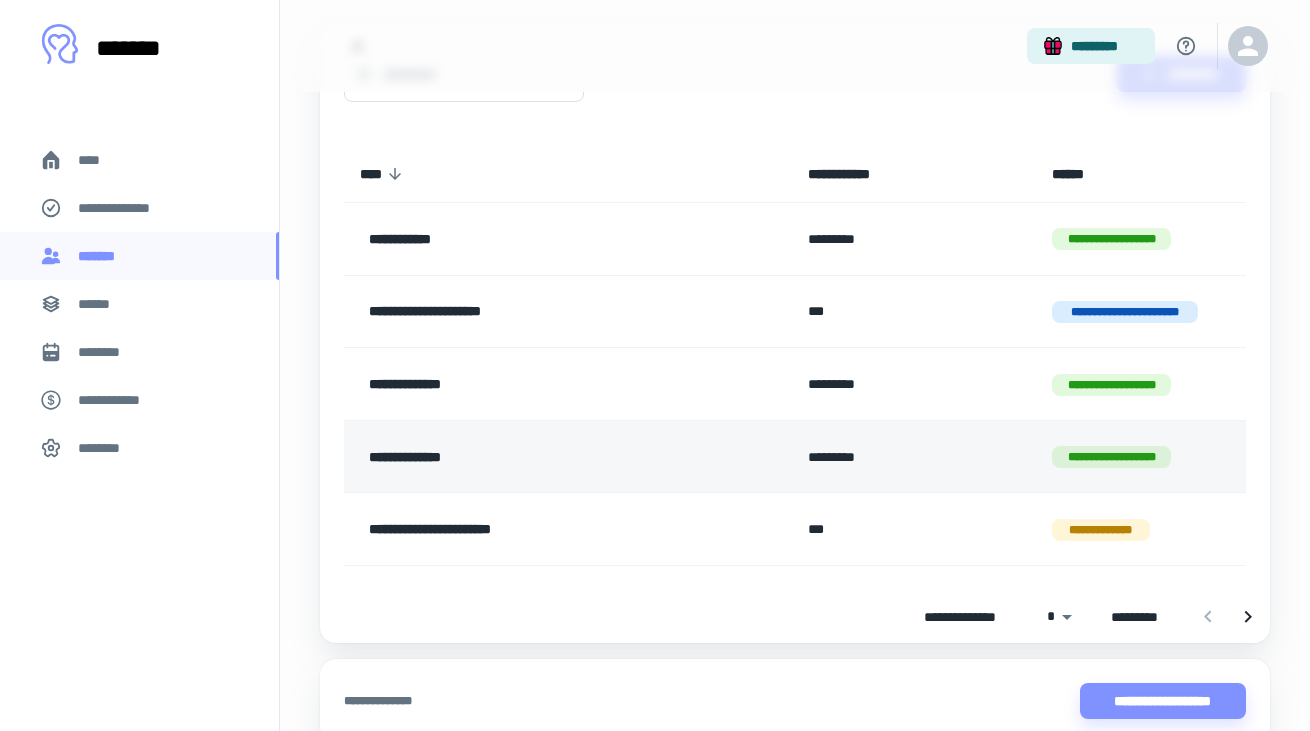 click on "**********" at bounding box center [533, 457] 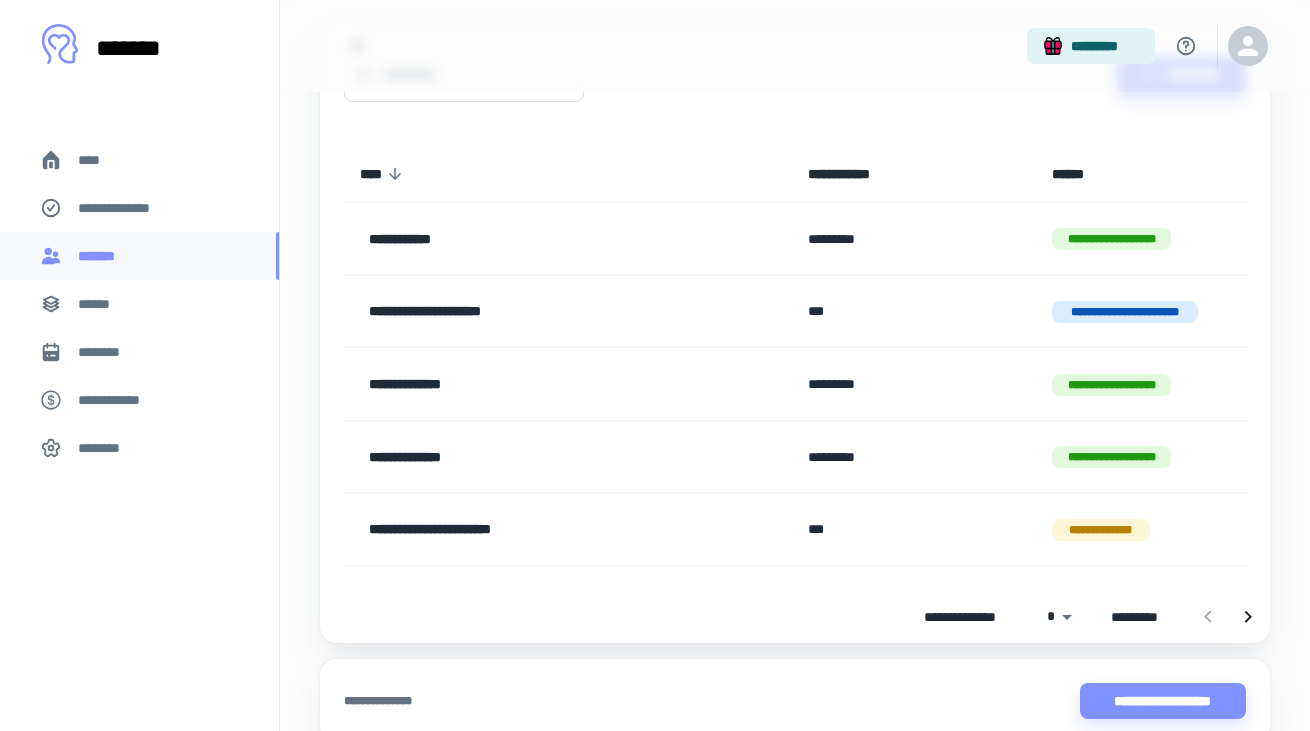 scroll, scrollTop: 0, scrollLeft: 0, axis: both 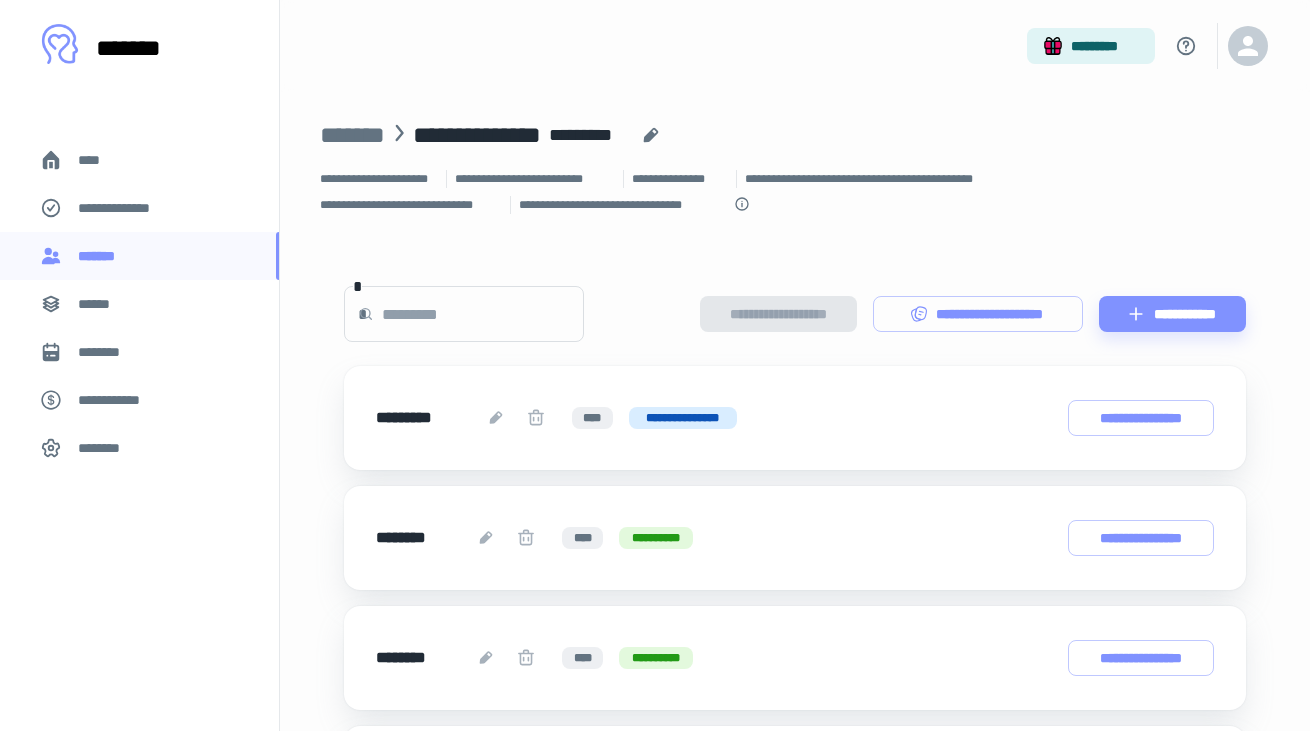 click on "****" at bounding box center [97, 160] 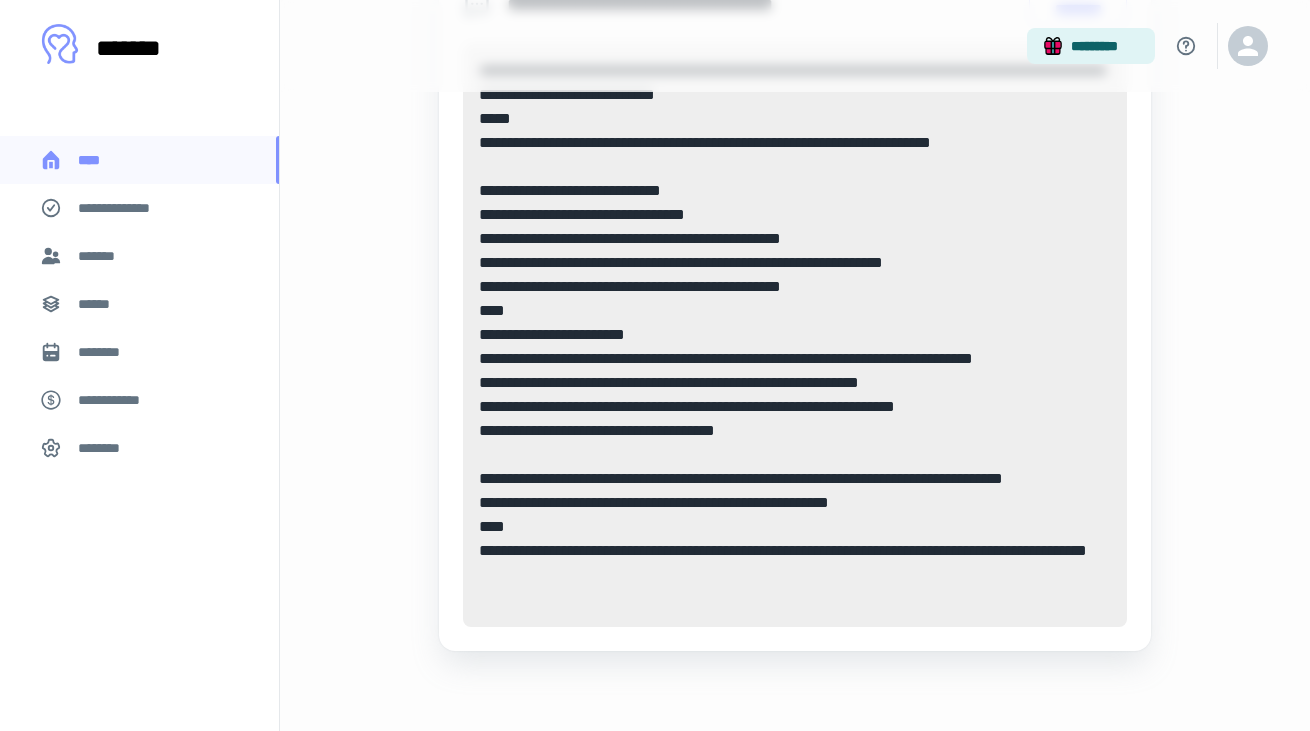 scroll, scrollTop: 927, scrollLeft: 0, axis: vertical 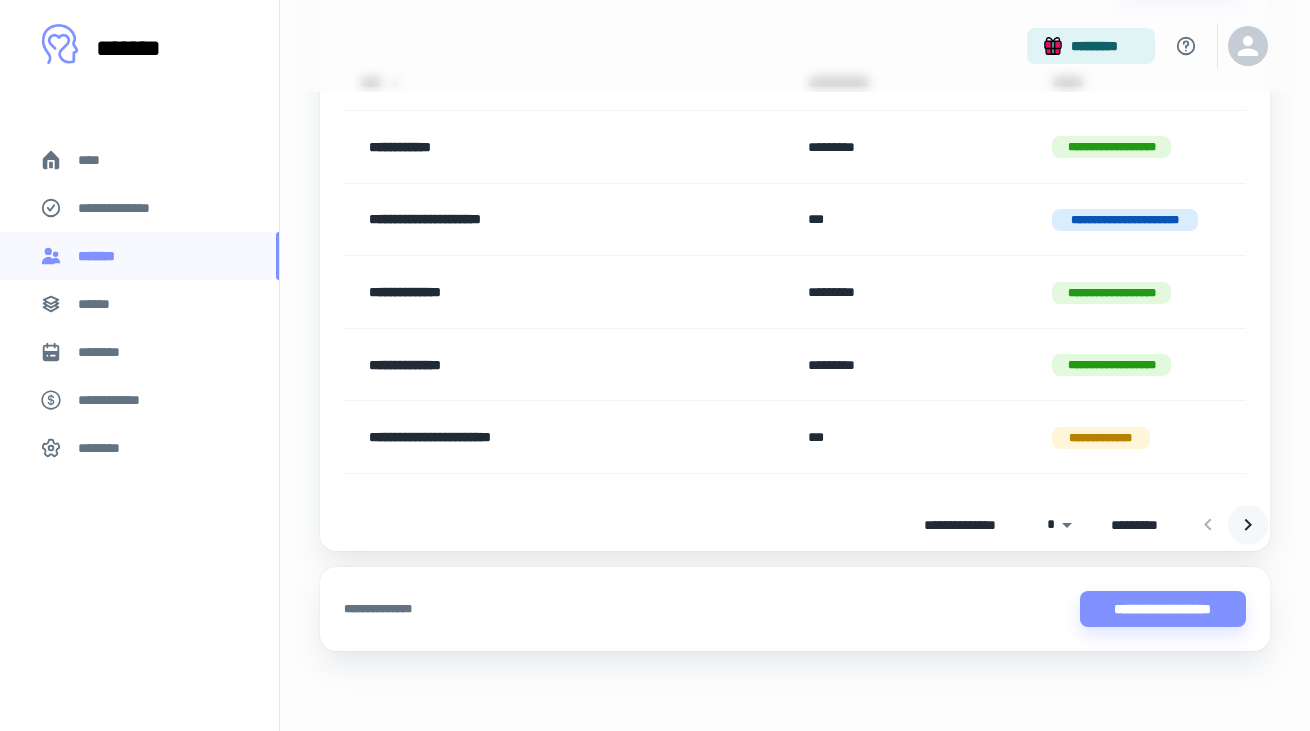 click 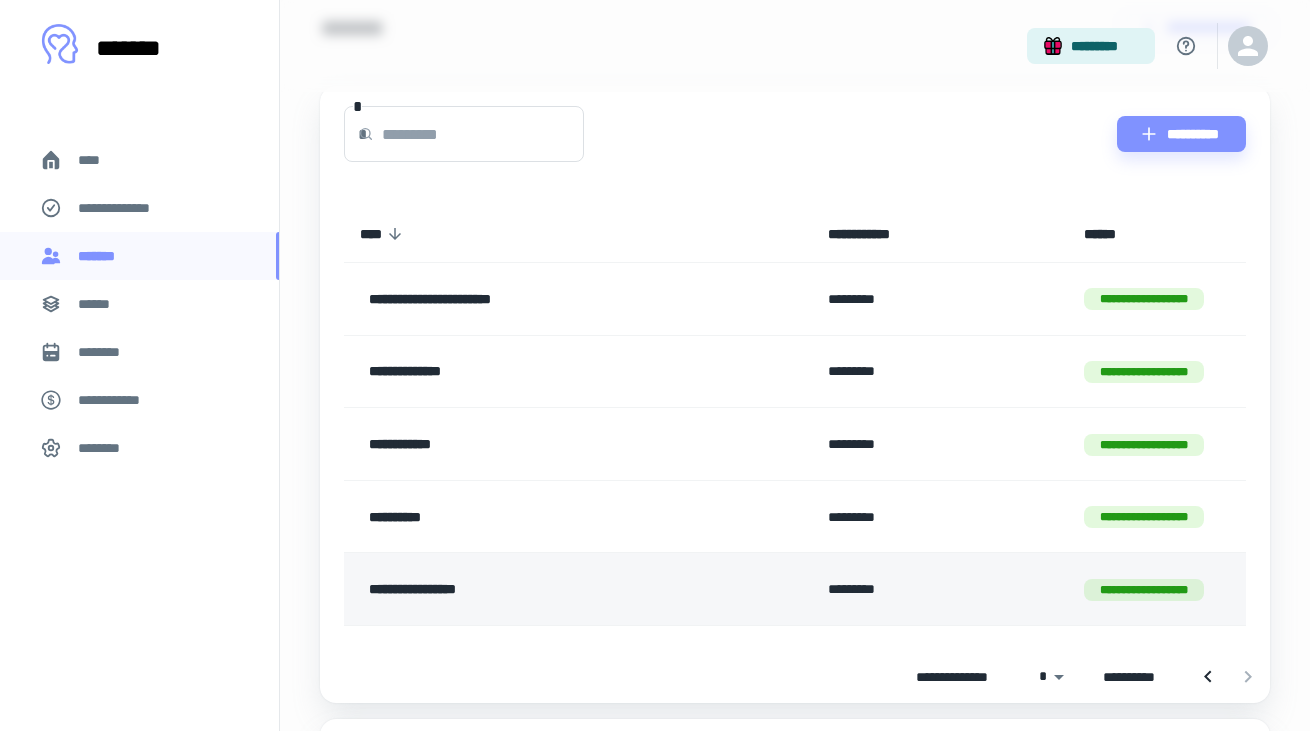 scroll, scrollTop: 102, scrollLeft: 0, axis: vertical 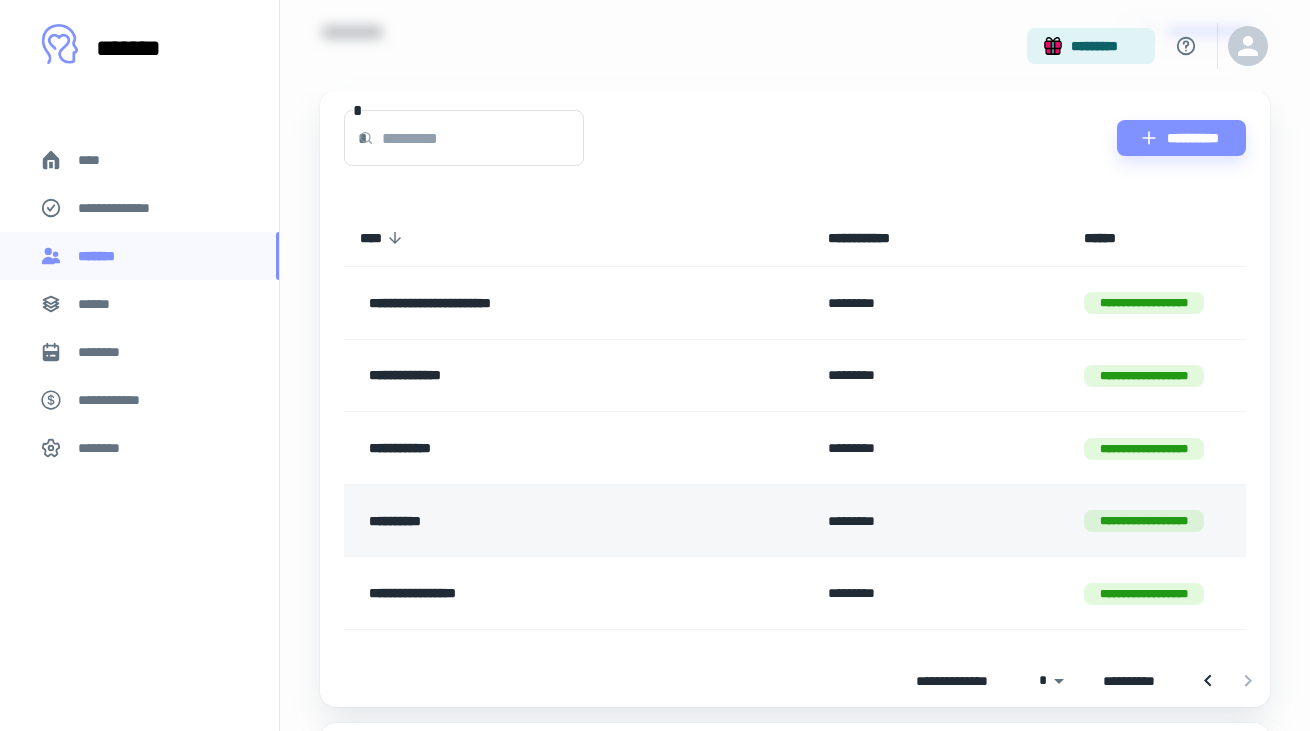 click on "**********" at bounding box center [543, 521] 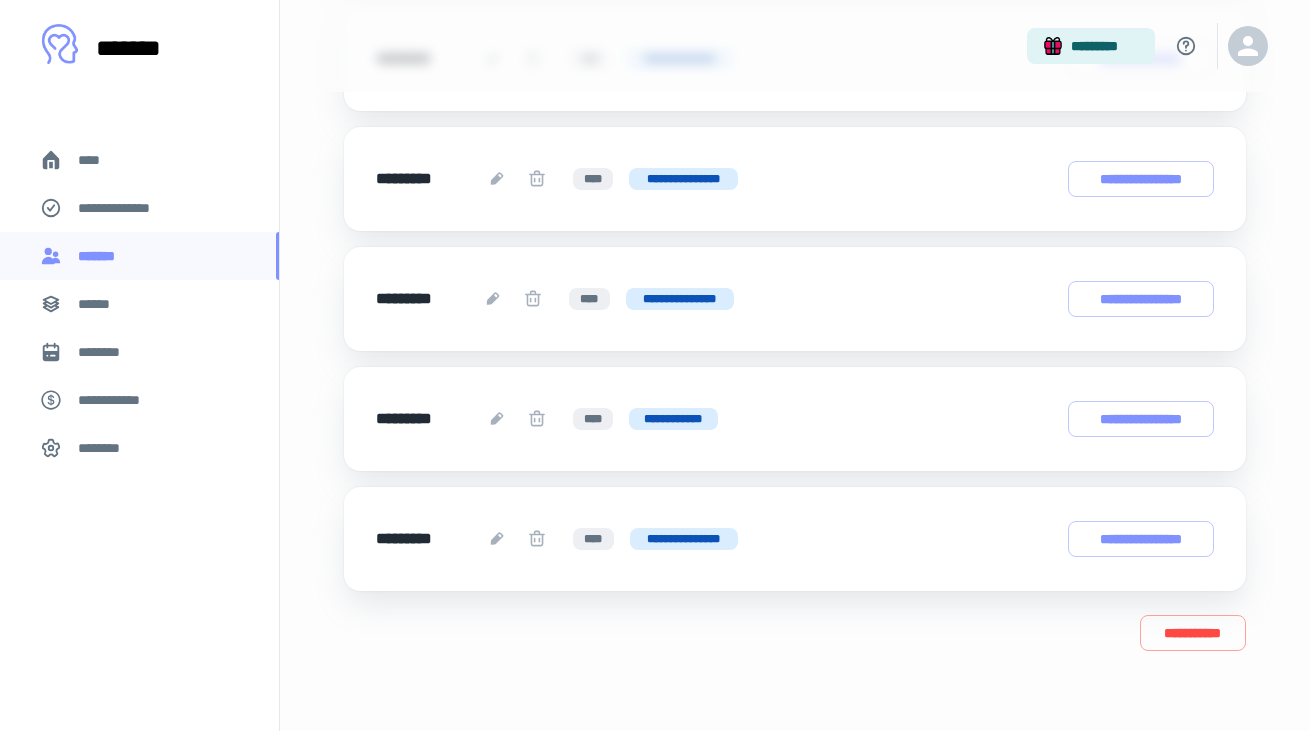 scroll, scrollTop: 479, scrollLeft: 0, axis: vertical 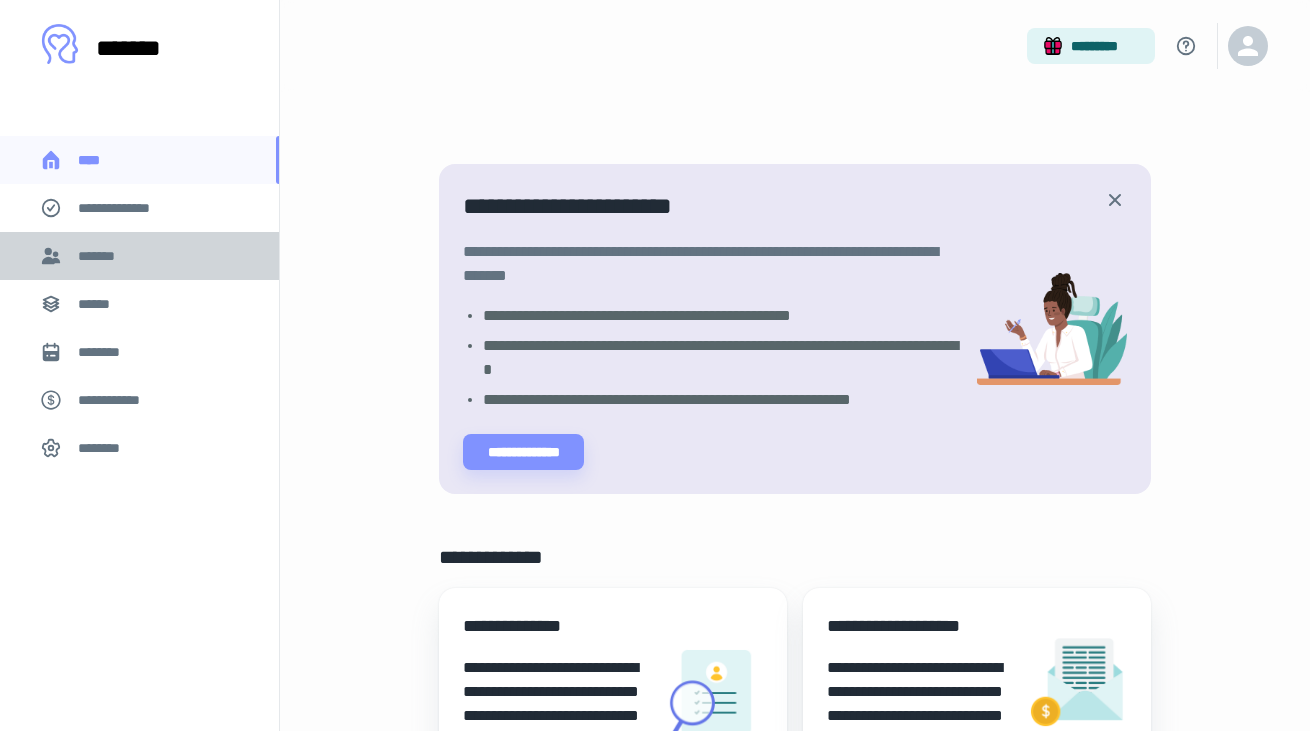 click on "*******" at bounding box center [139, 256] 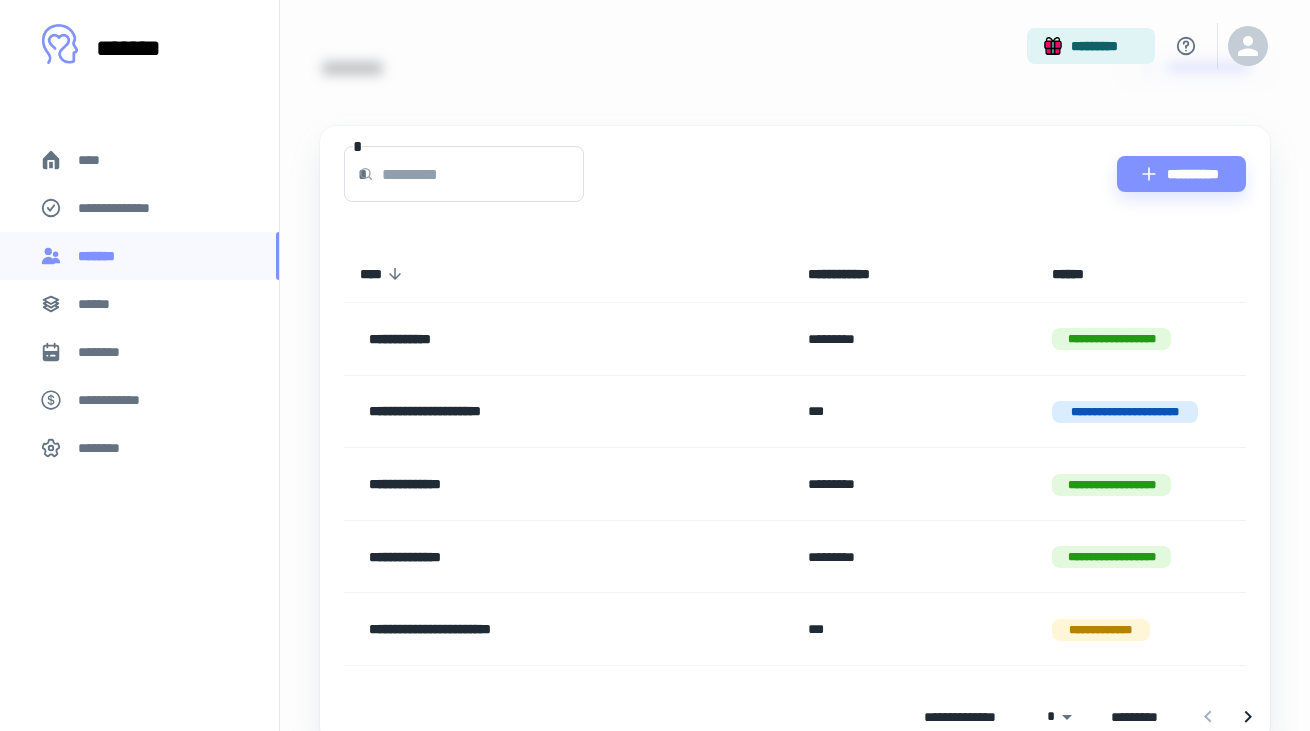 scroll, scrollTop: 62, scrollLeft: 0, axis: vertical 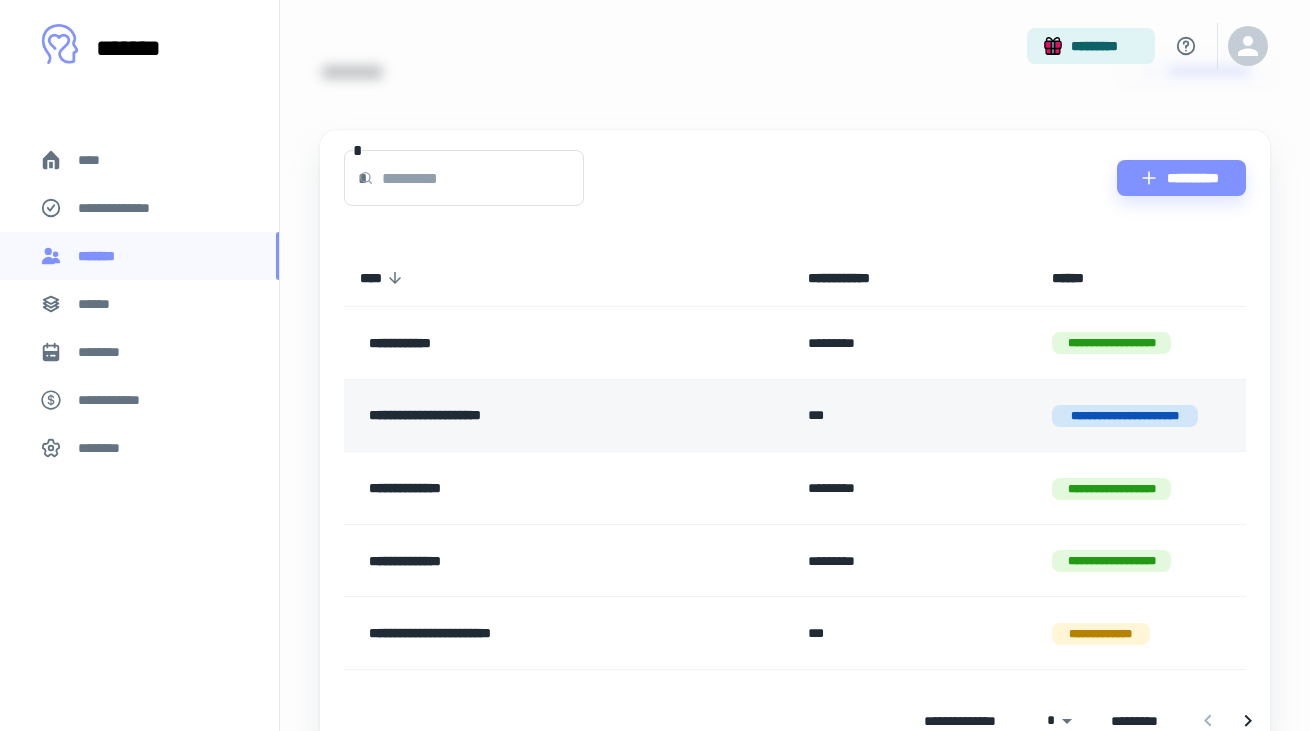 click on "**********" at bounding box center [533, 416] 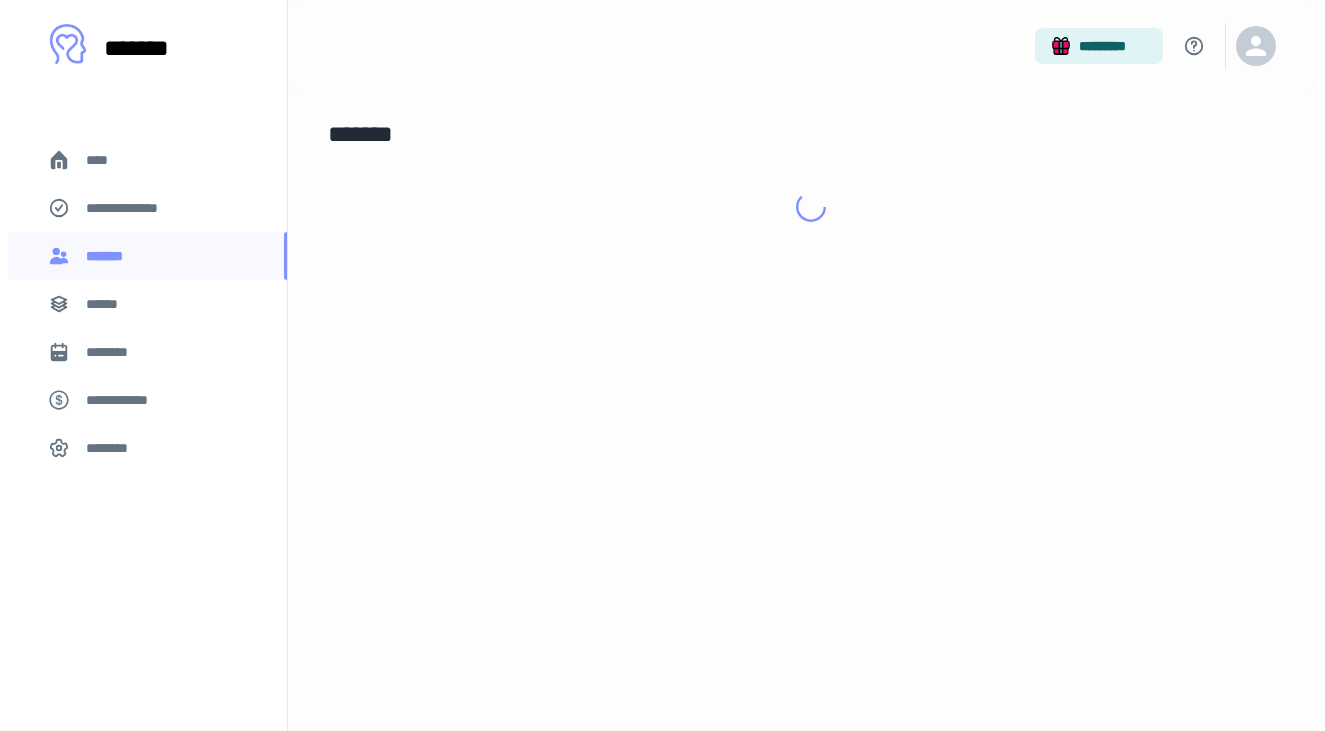 scroll, scrollTop: 0, scrollLeft: 0, axis: both 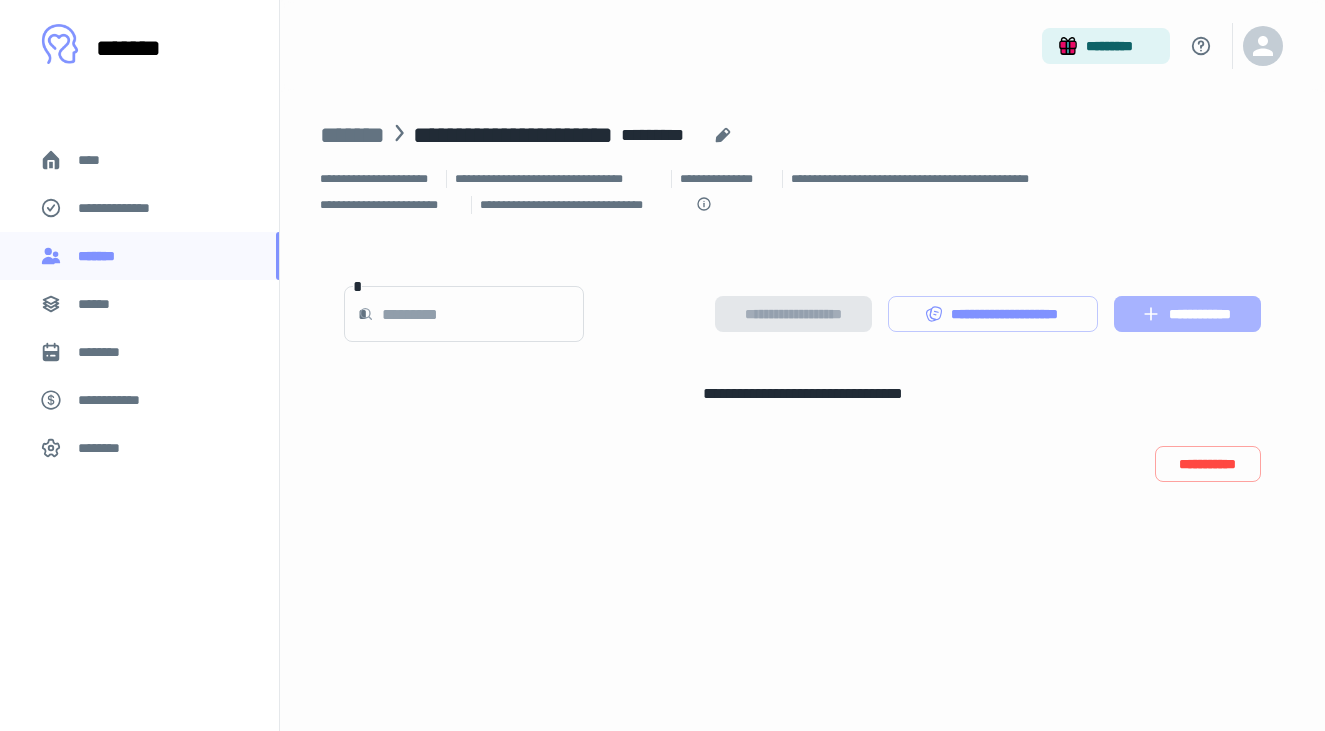 click on "**********" at bounding box center [1187, 314] 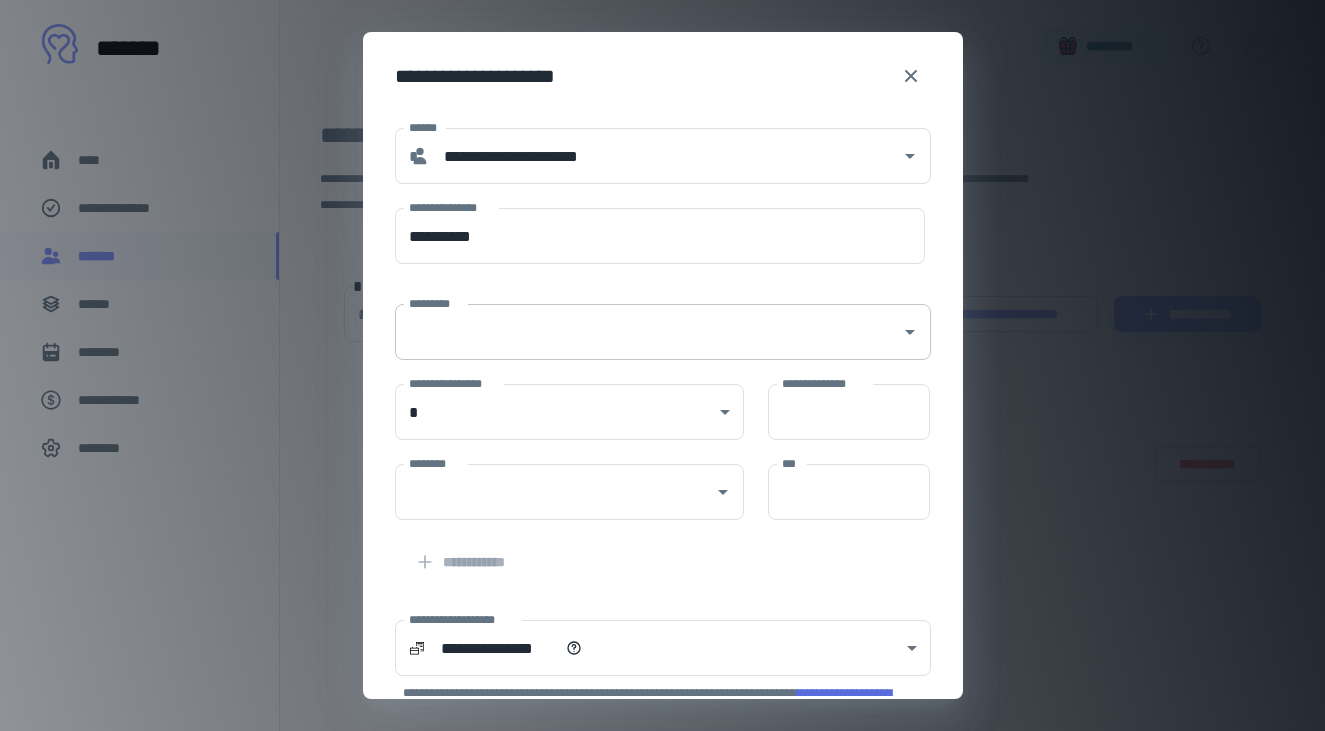 click on "*********" at bounding box center (648, 332) 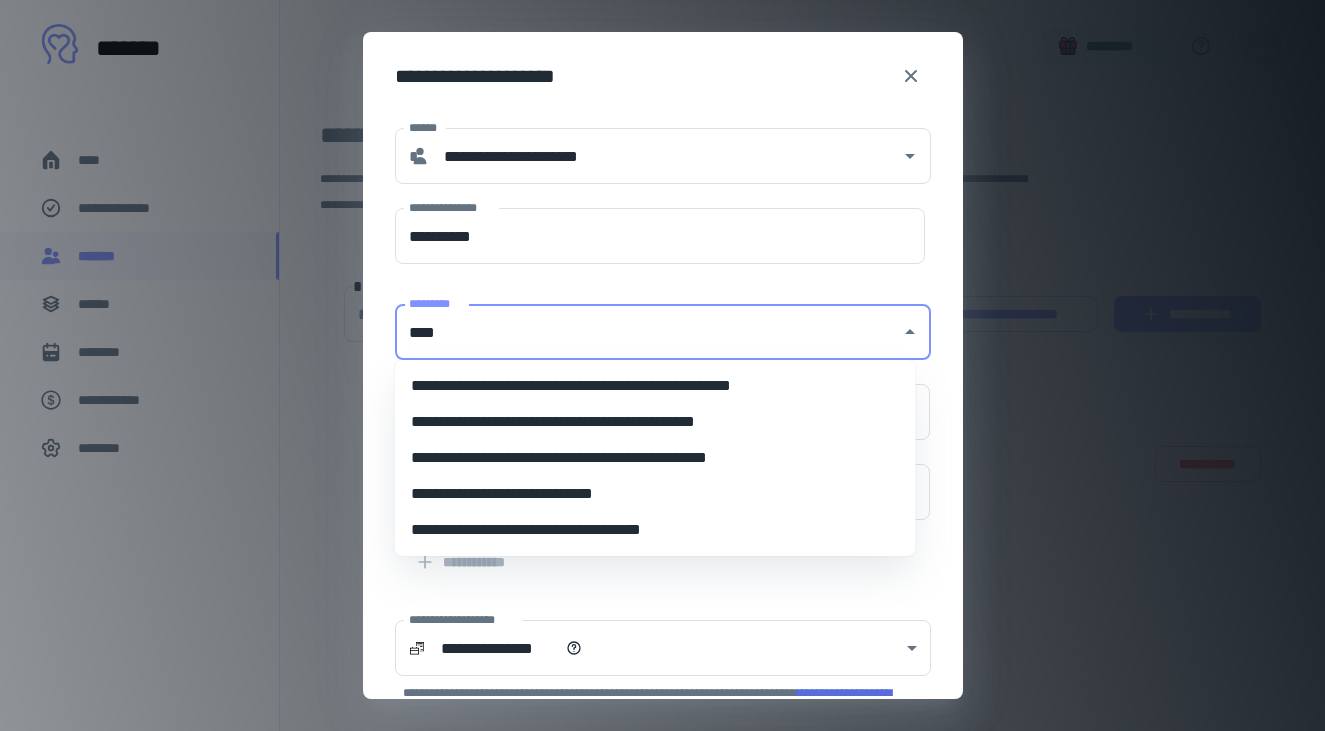 scroll, scrollTop: 0, scrollLeft: 0, axis: both 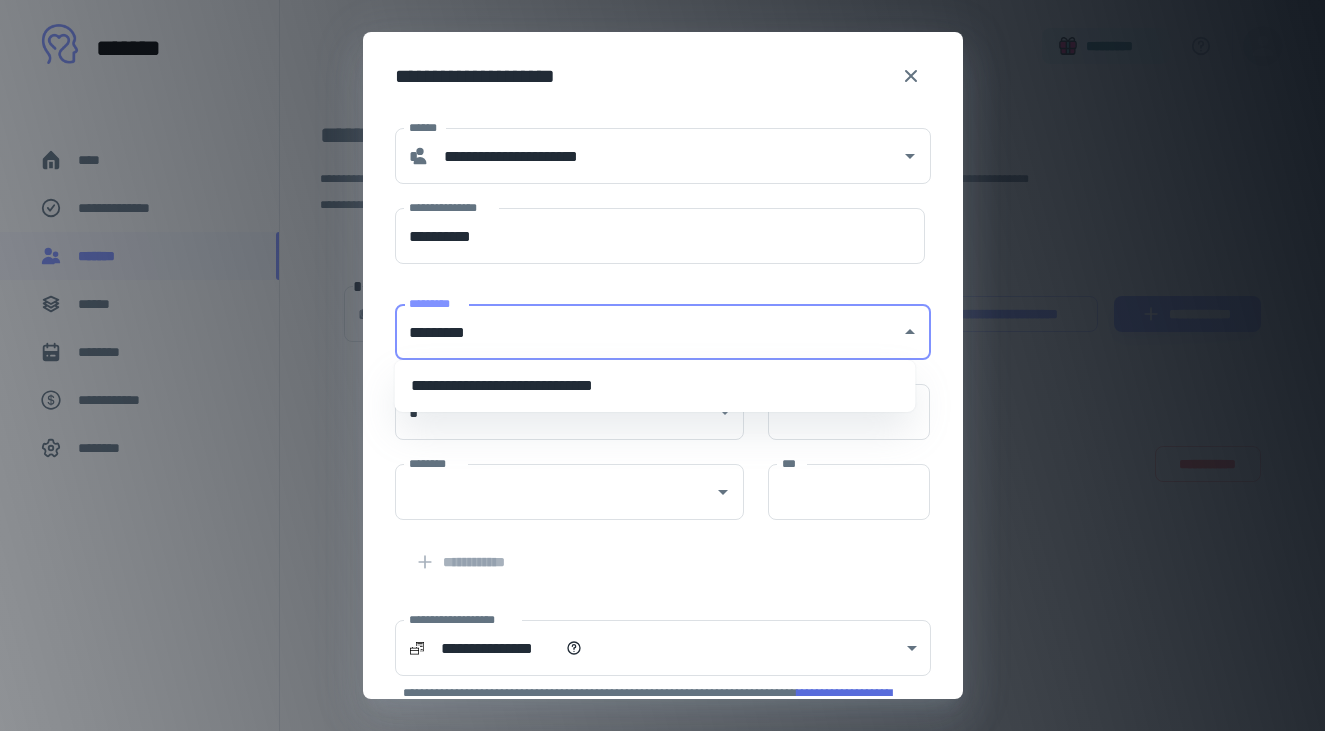 click on "**********" at bounding box center [655, 386] 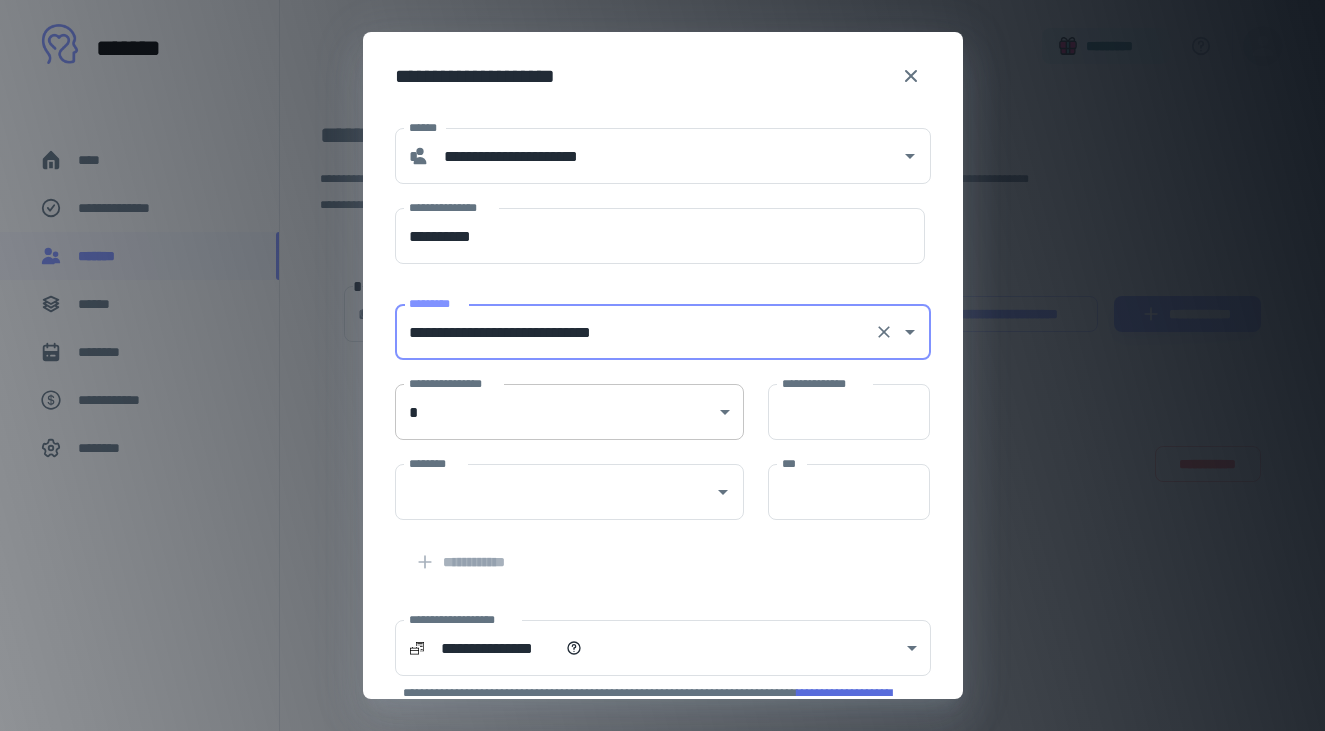 click on "**********" at bounding box center (662, 365) 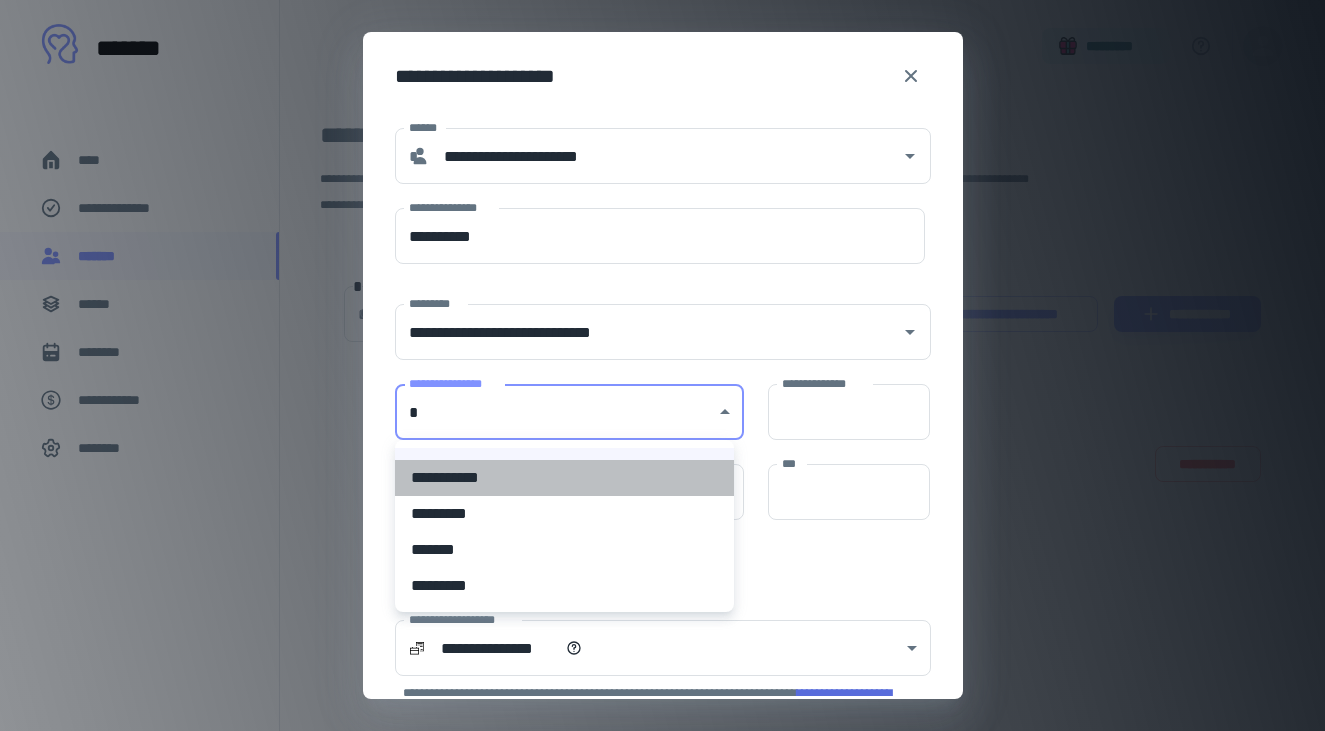click on "**********" at bounding box center (564, 478) 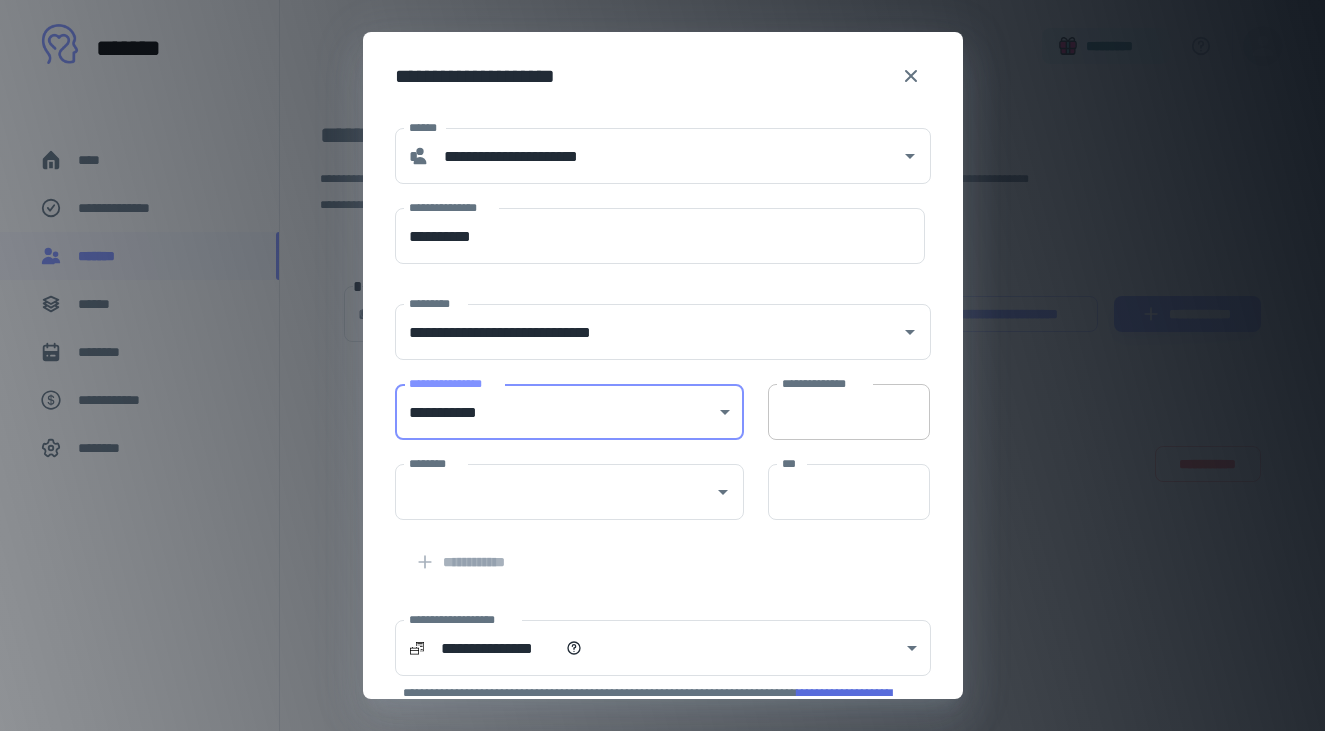 click on "**********" at bounding box center [849, 412] 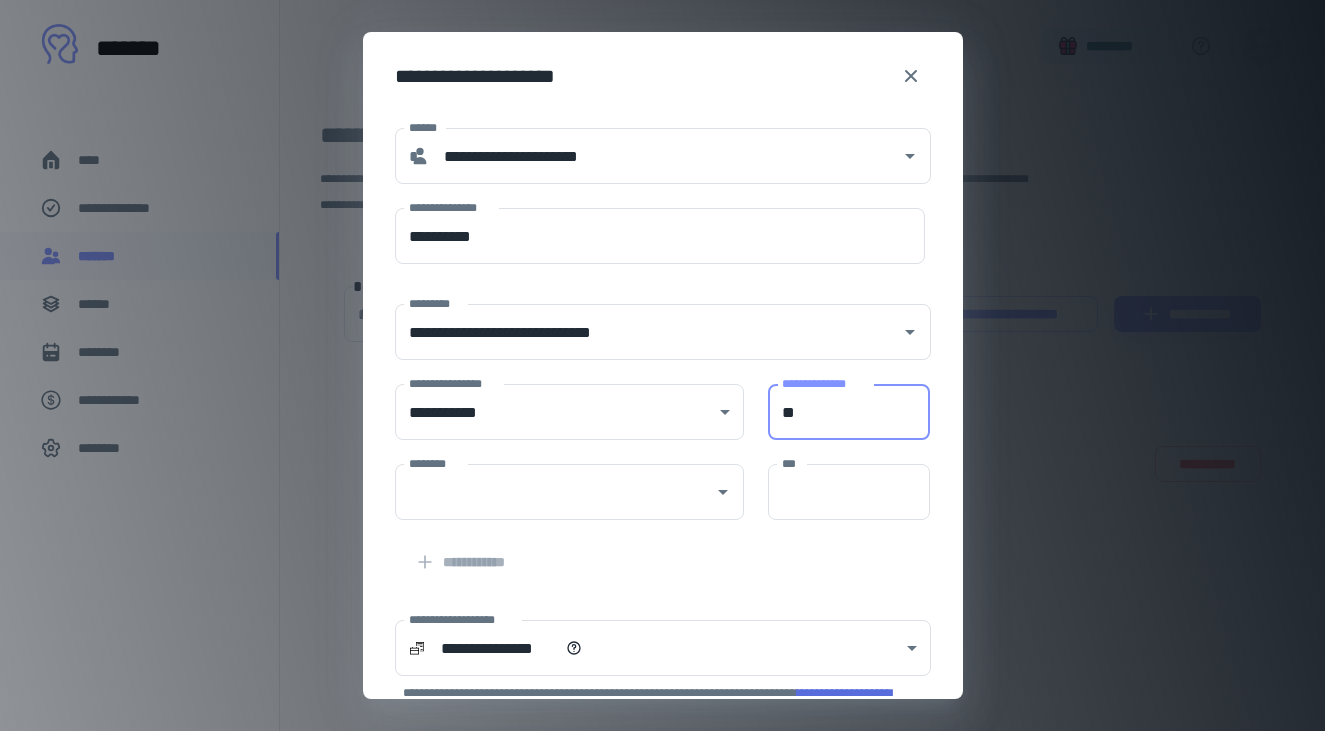 type on "**" 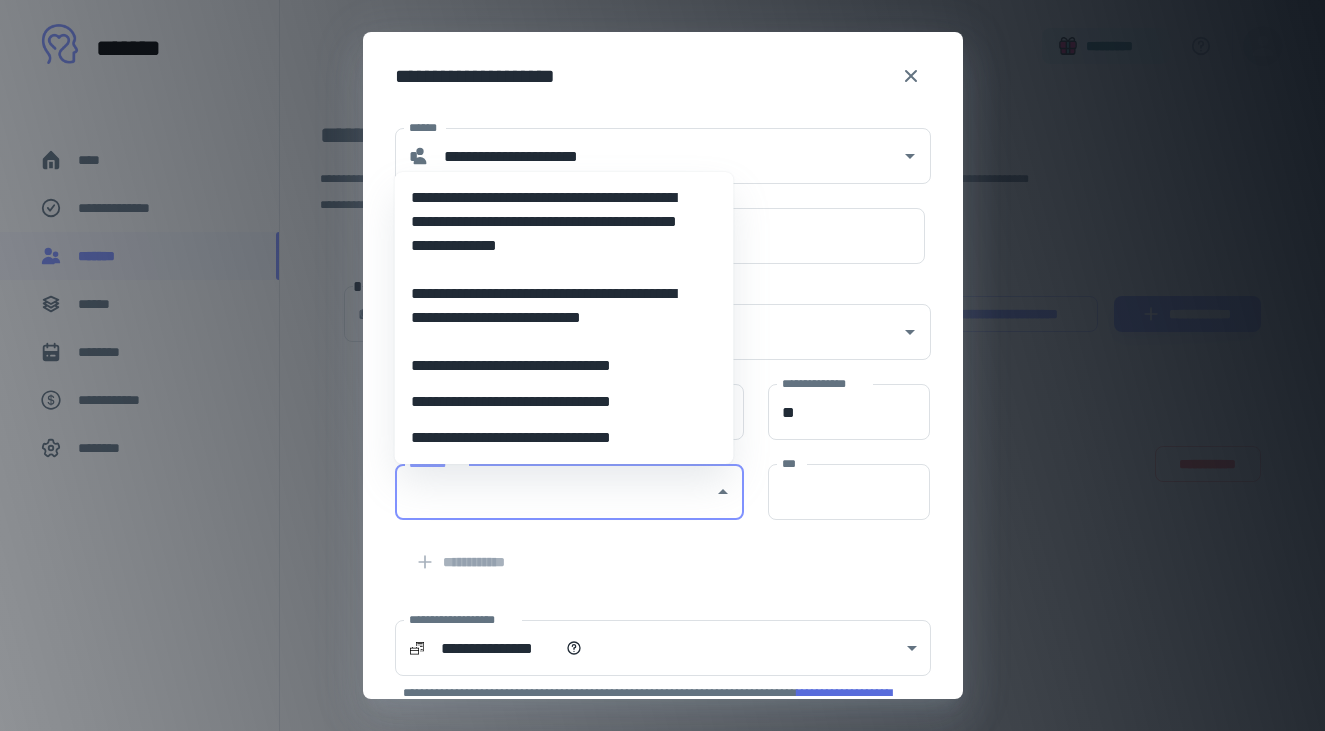 click on "********" at bounding box center [554, 492] 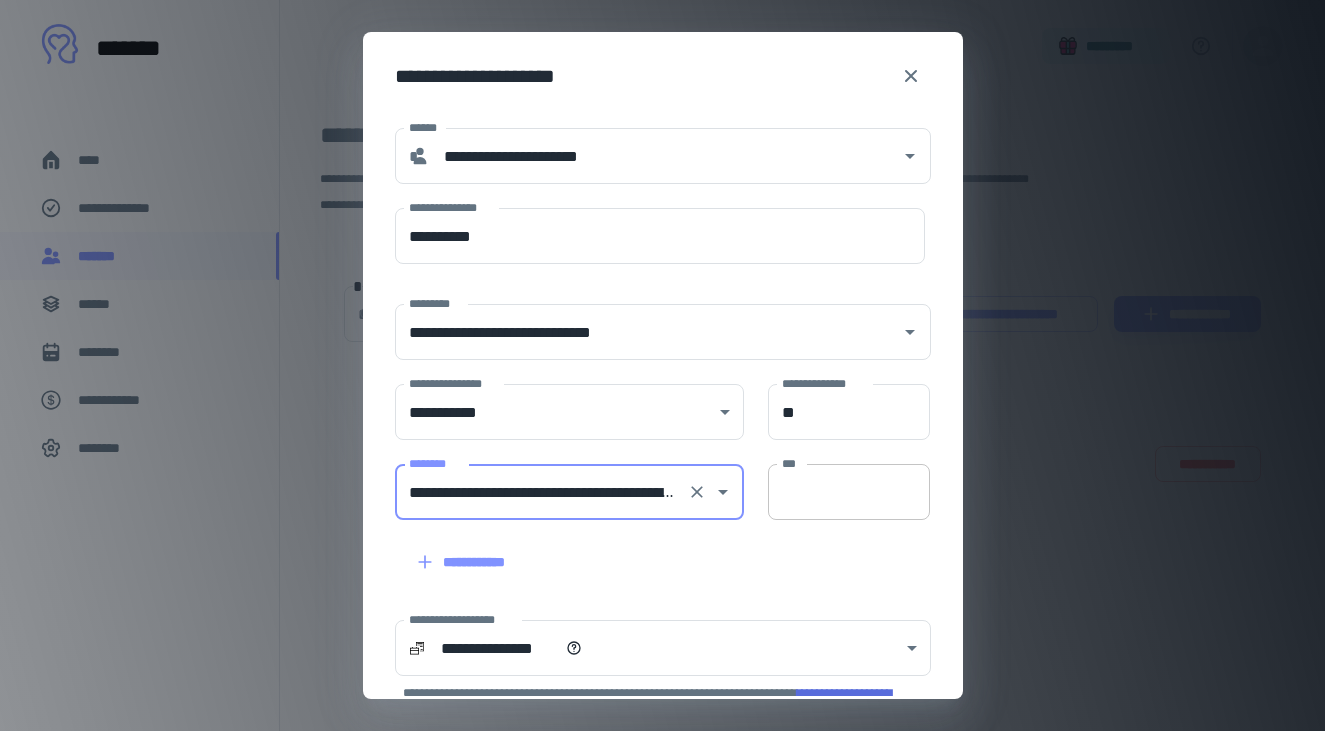 click on "***" at bounding box center (849, 492) 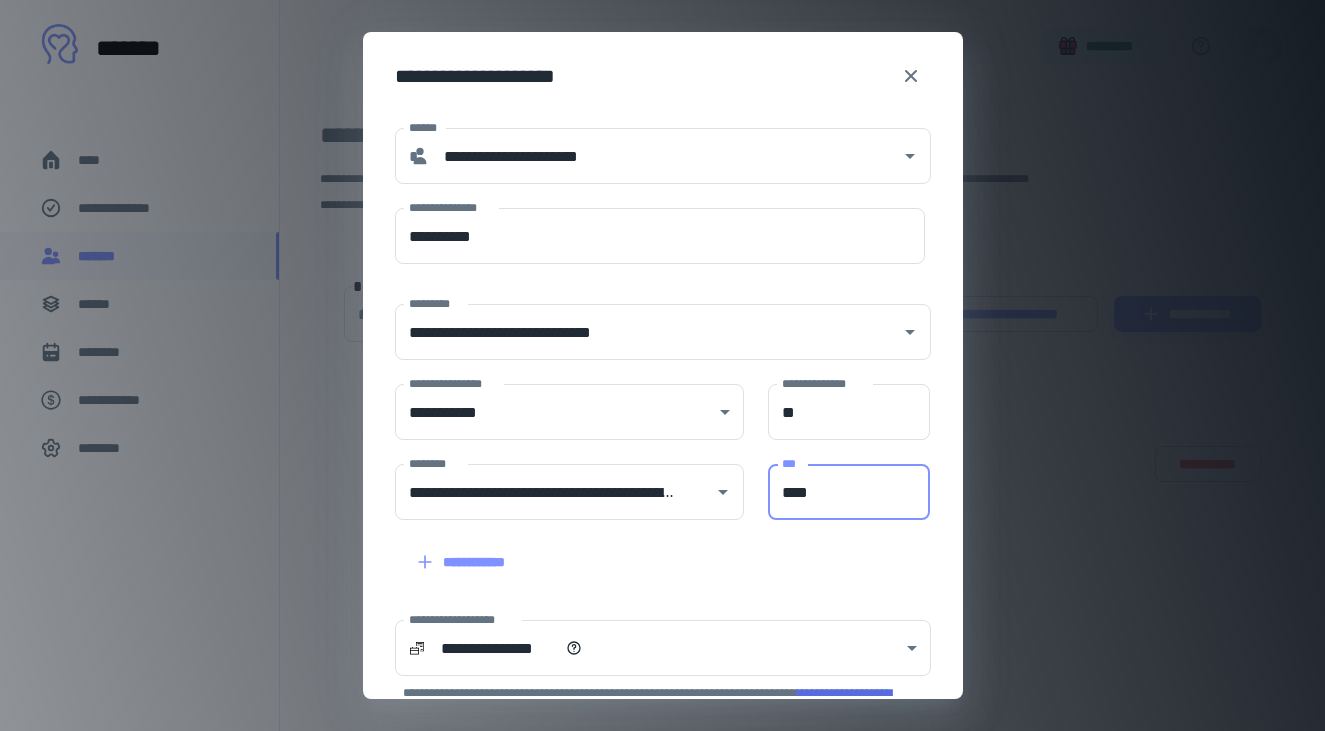 click on "**********" at bounding box center [651, 550] 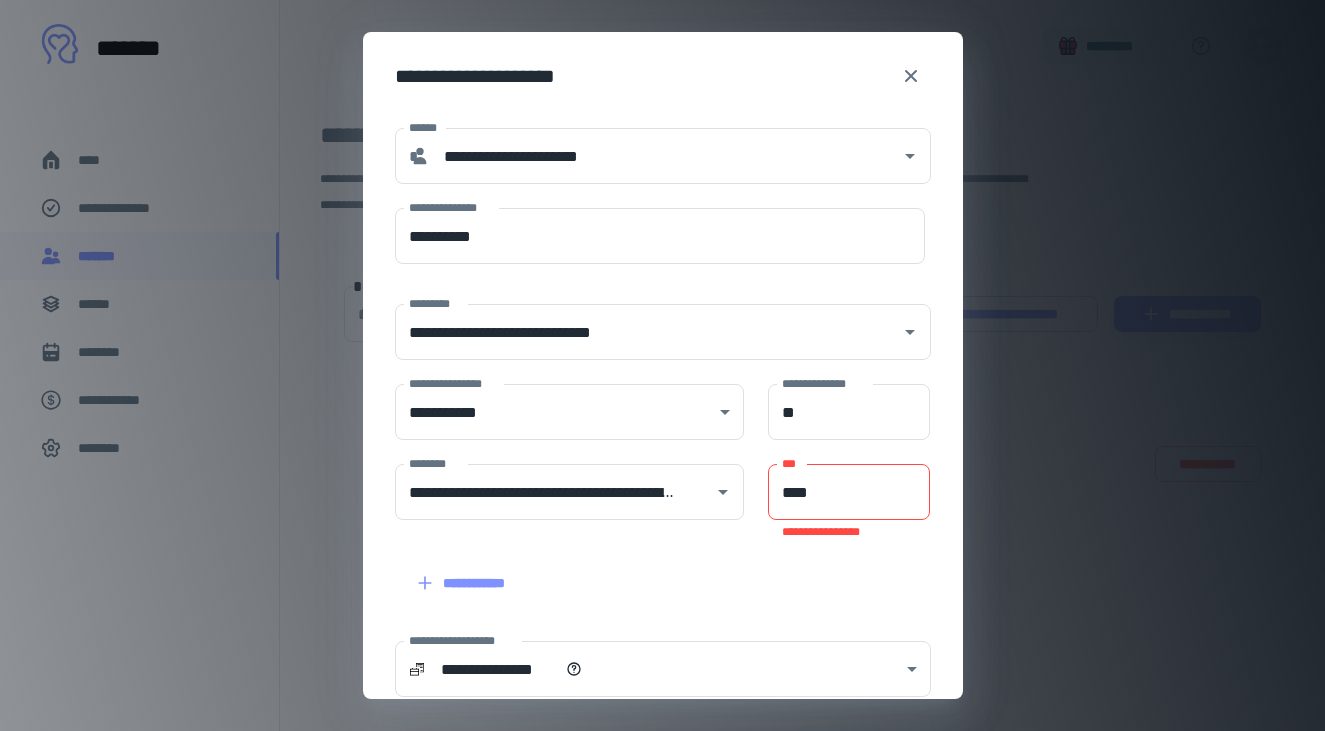 drag, startPoint x: 779, startPoint y: 491, endPoint x: 780, endPoint y: 504, distance: 13.038404 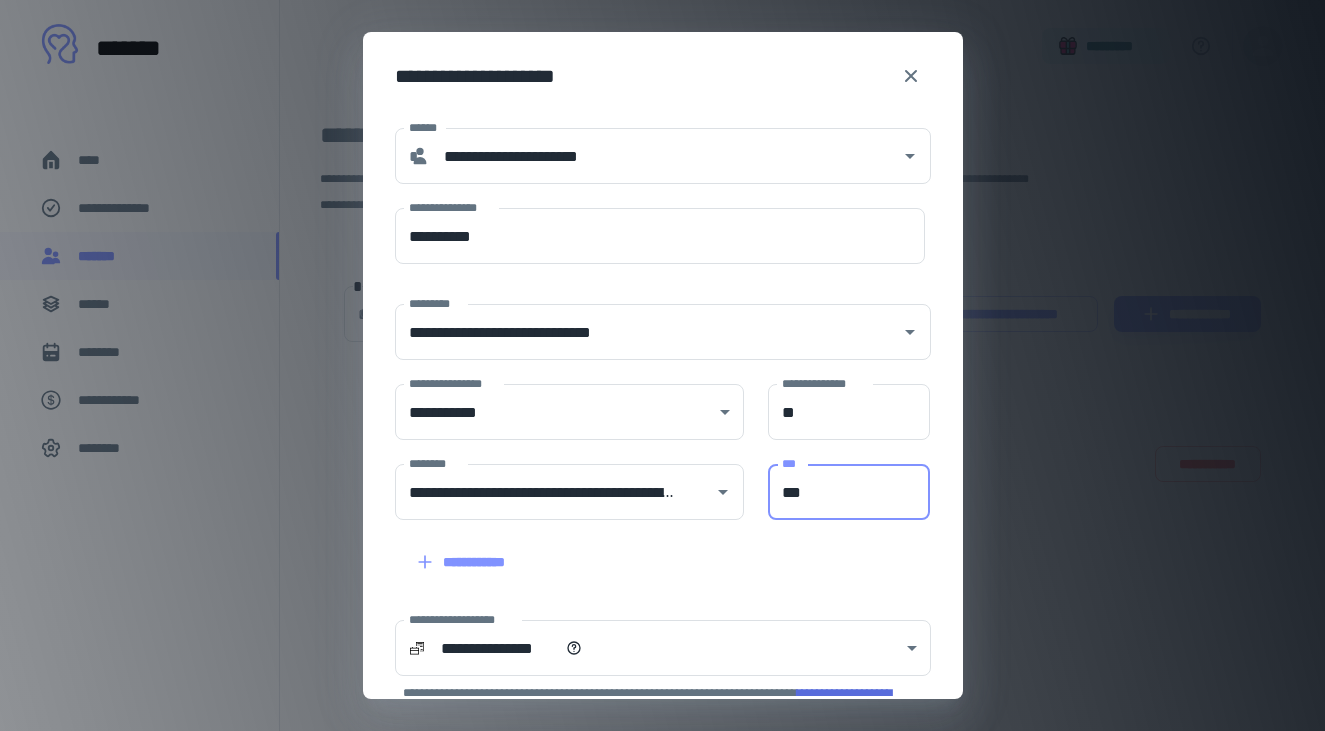 type on "***" 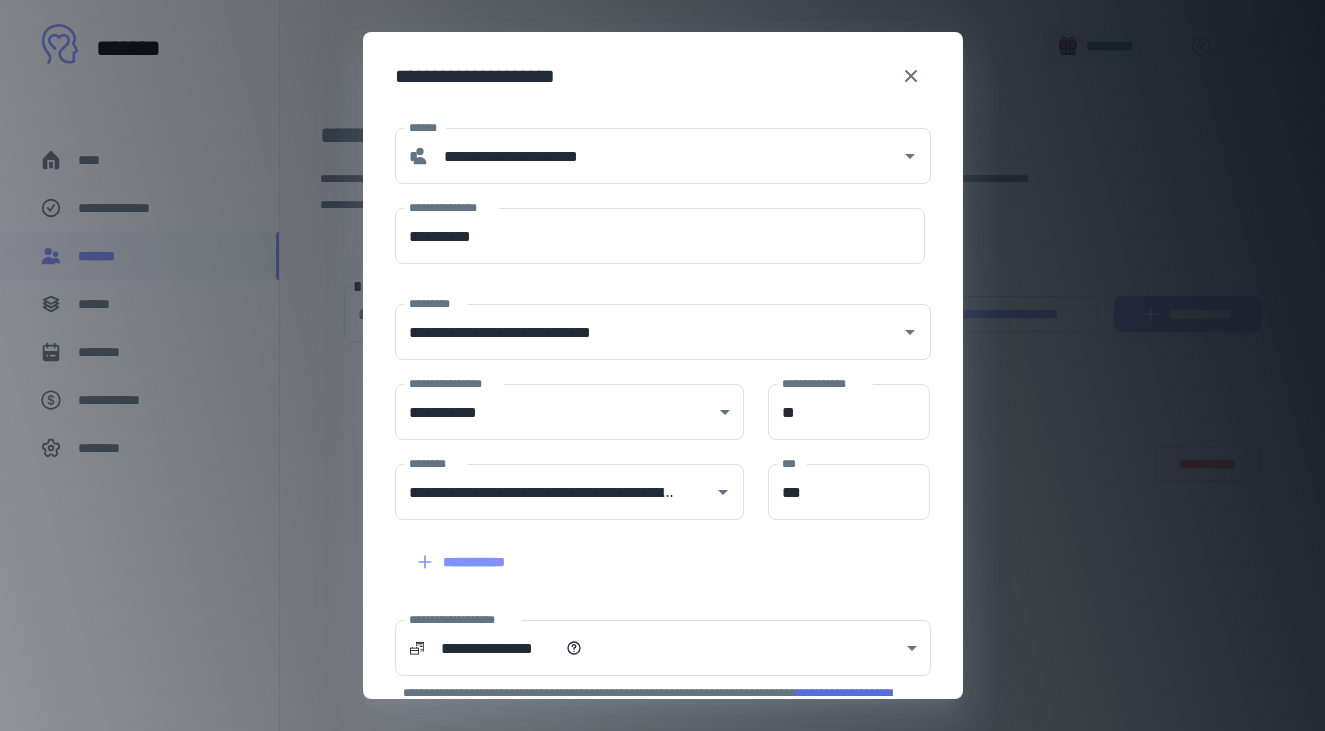 click on "**********" at bounding box center (651, 550) 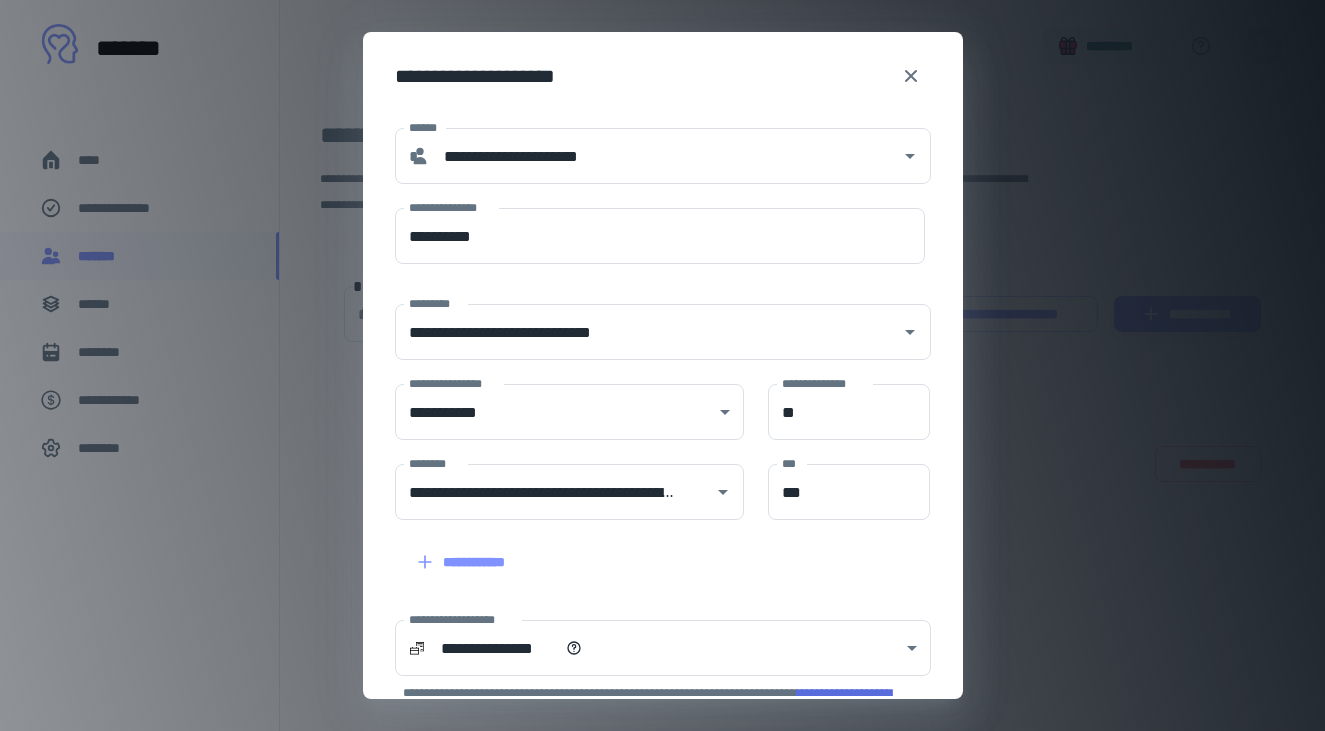 click on "**********" at bounding box center [660, 236] 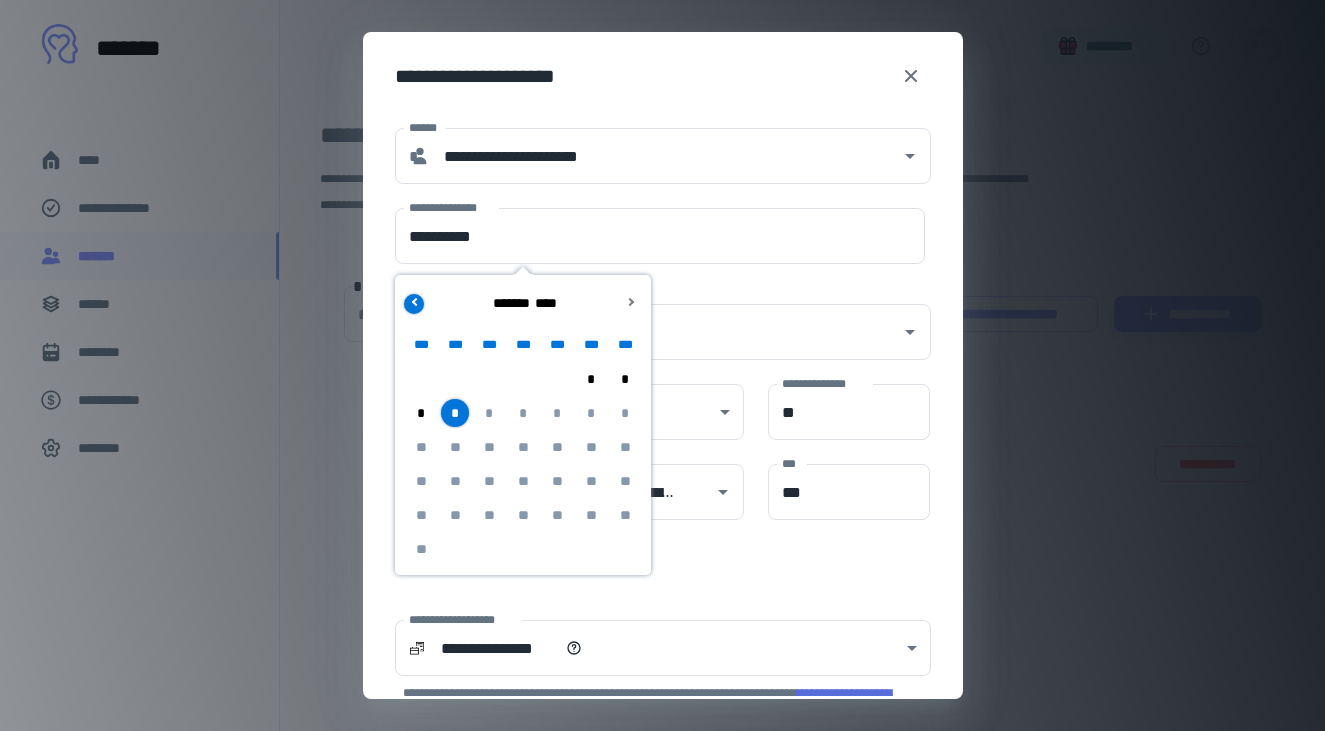 click at bounding box center (414, 304) 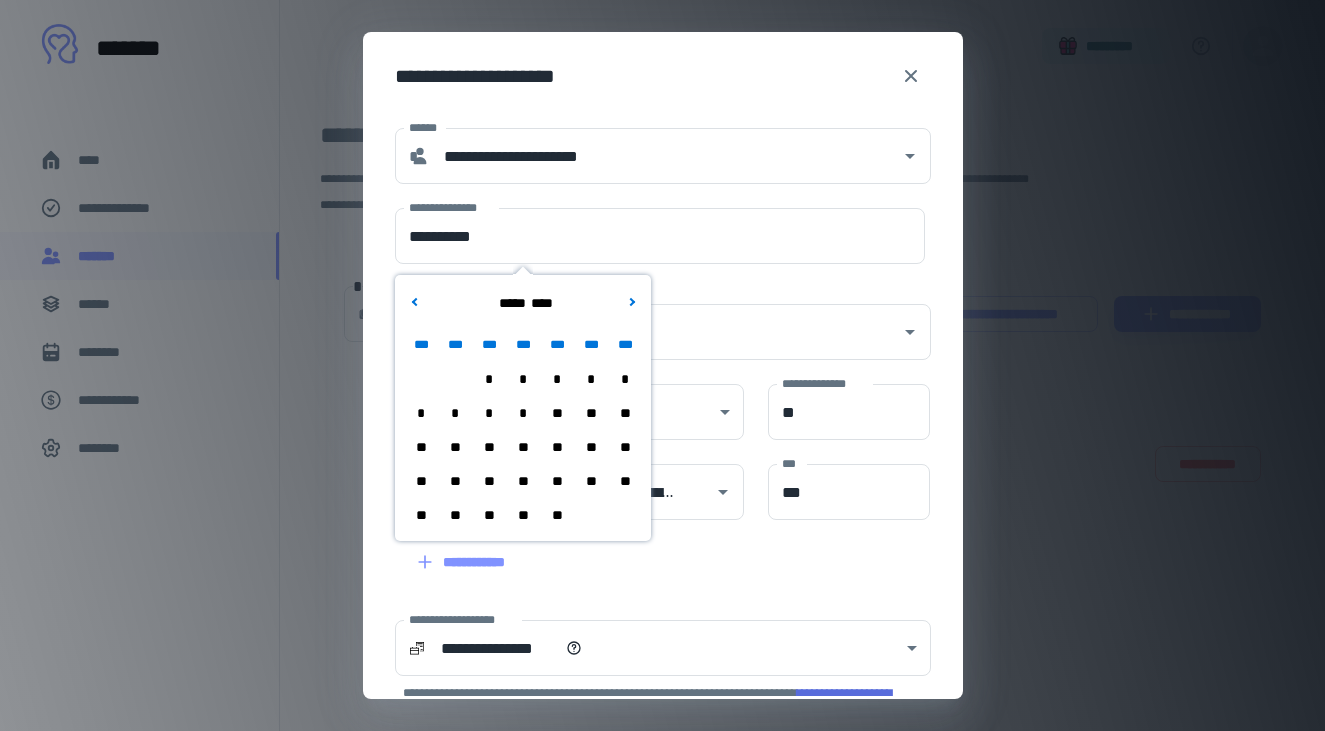 click on "*" at bounding box center (489, 413) 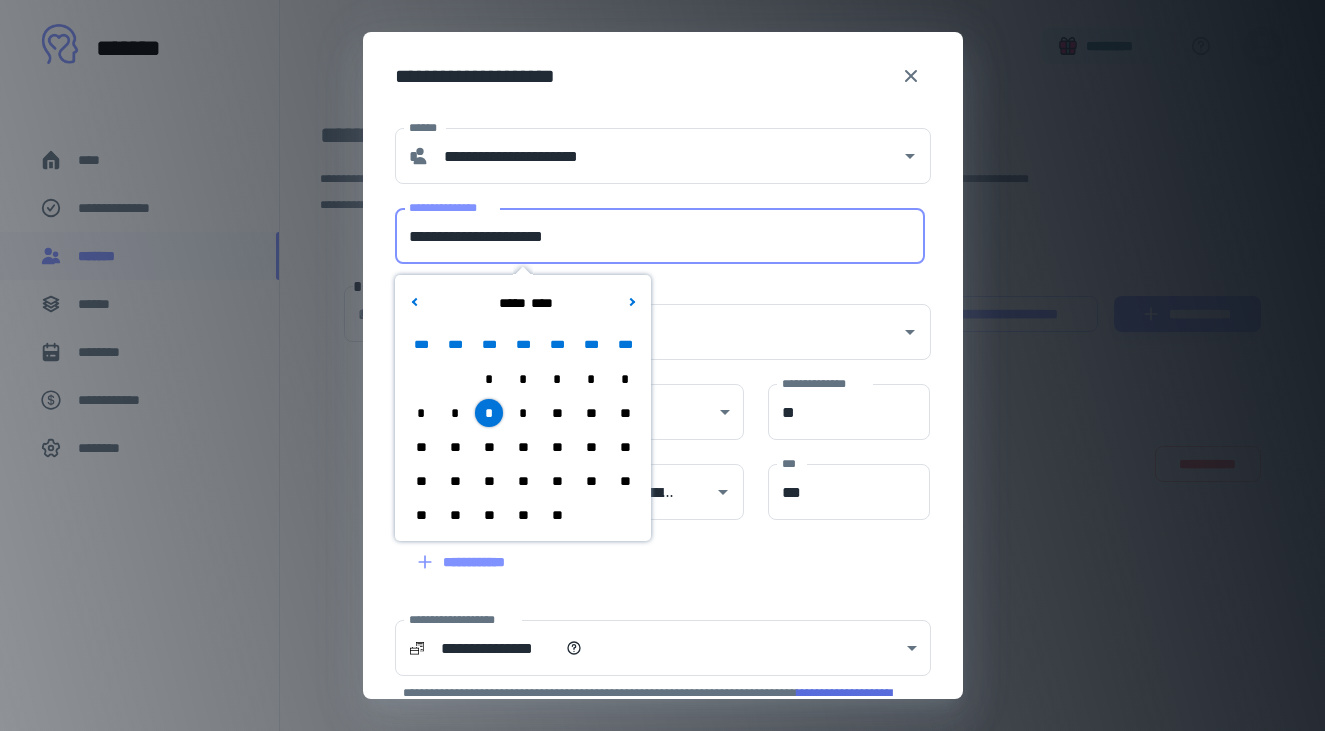 drag, startPoint x: 501, startPoint y: 232, endPoint x: 406, endPoint y: 225, distance: 95.257545 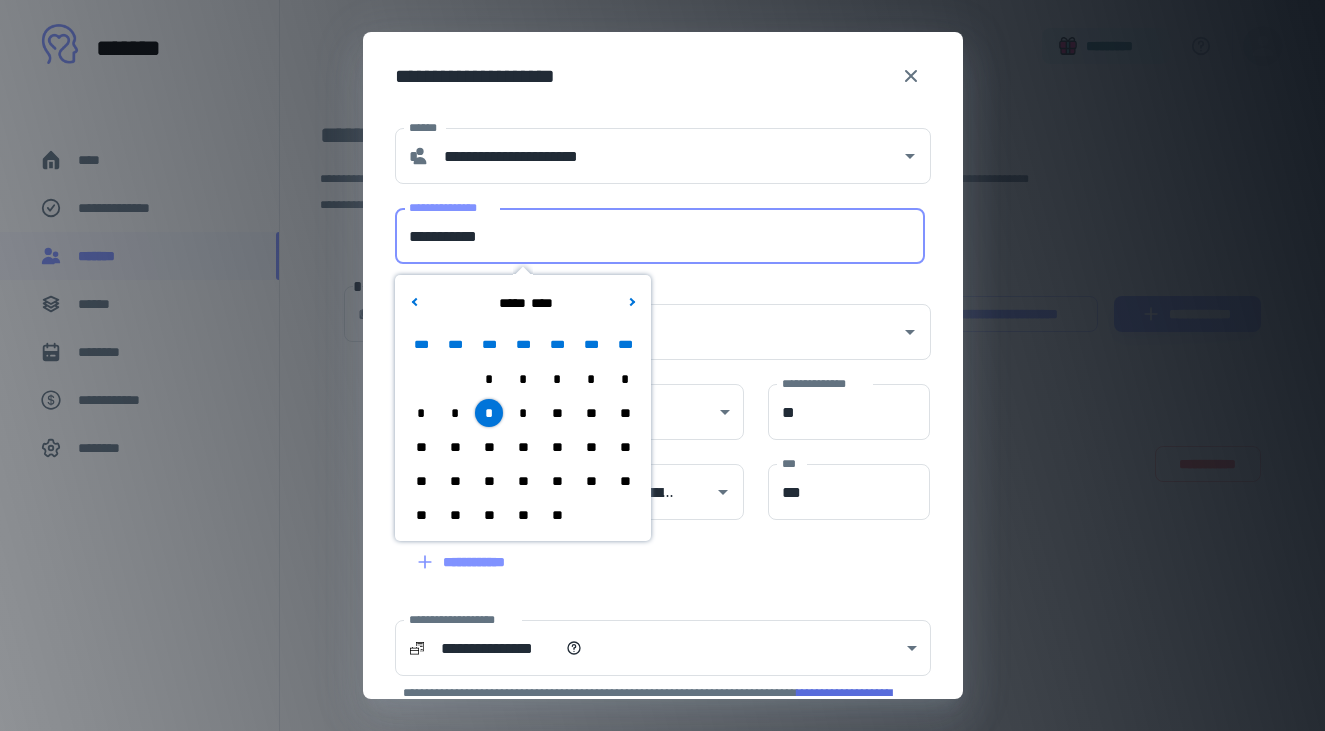 click on "**********" at bounding box center [660, 236] 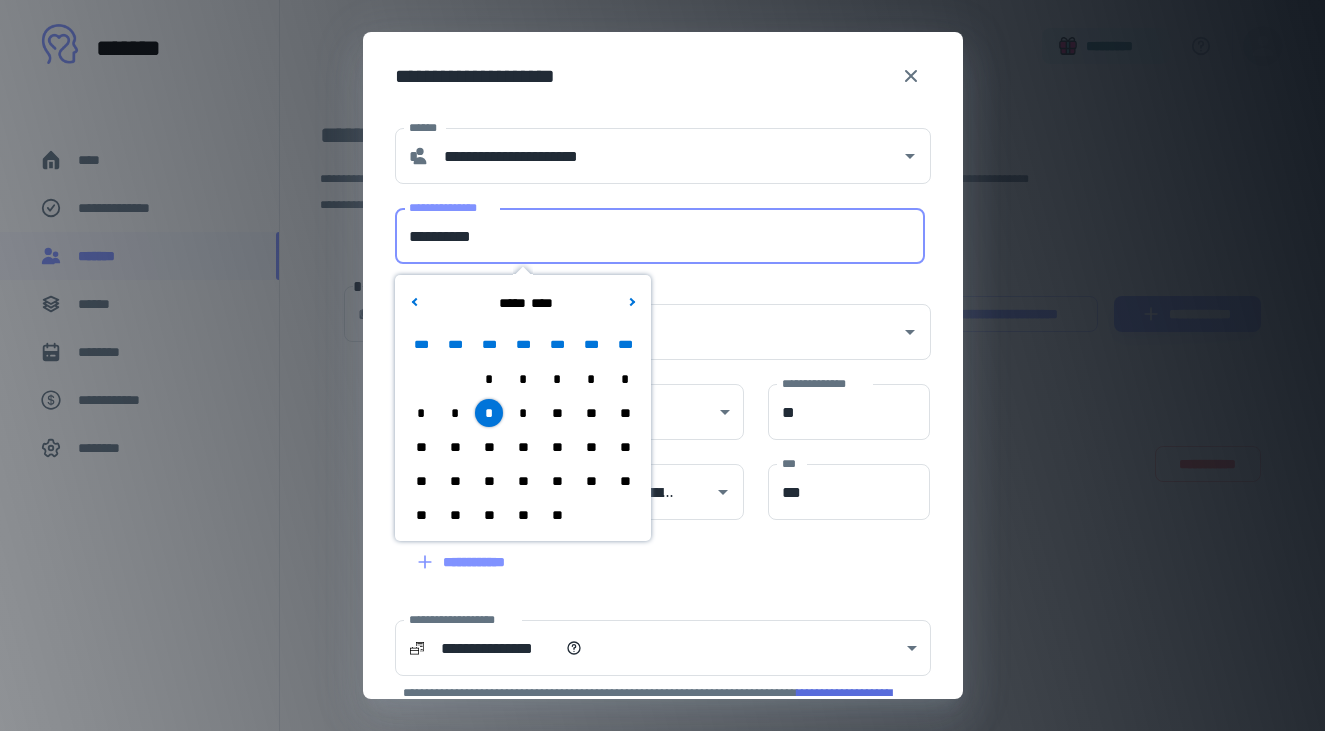 type on "**********" 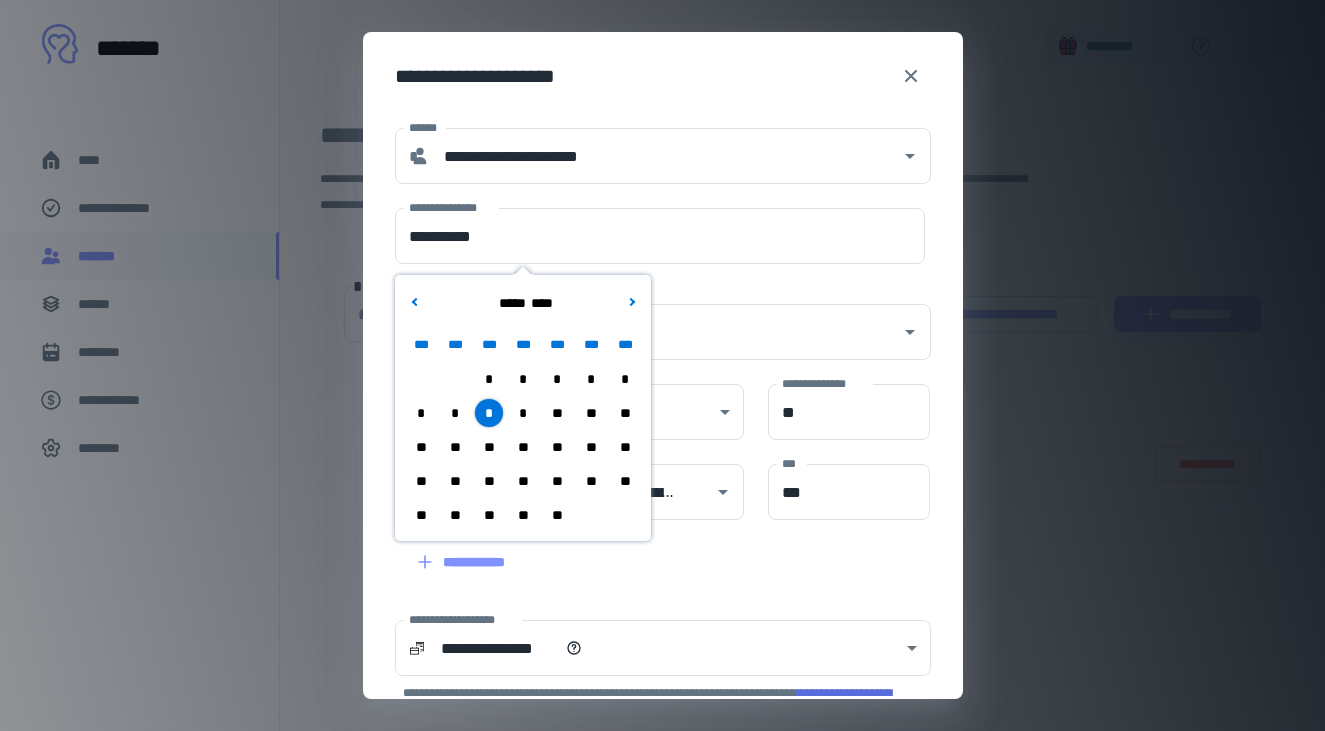 click on "**********" at bounding box center [651, 550] 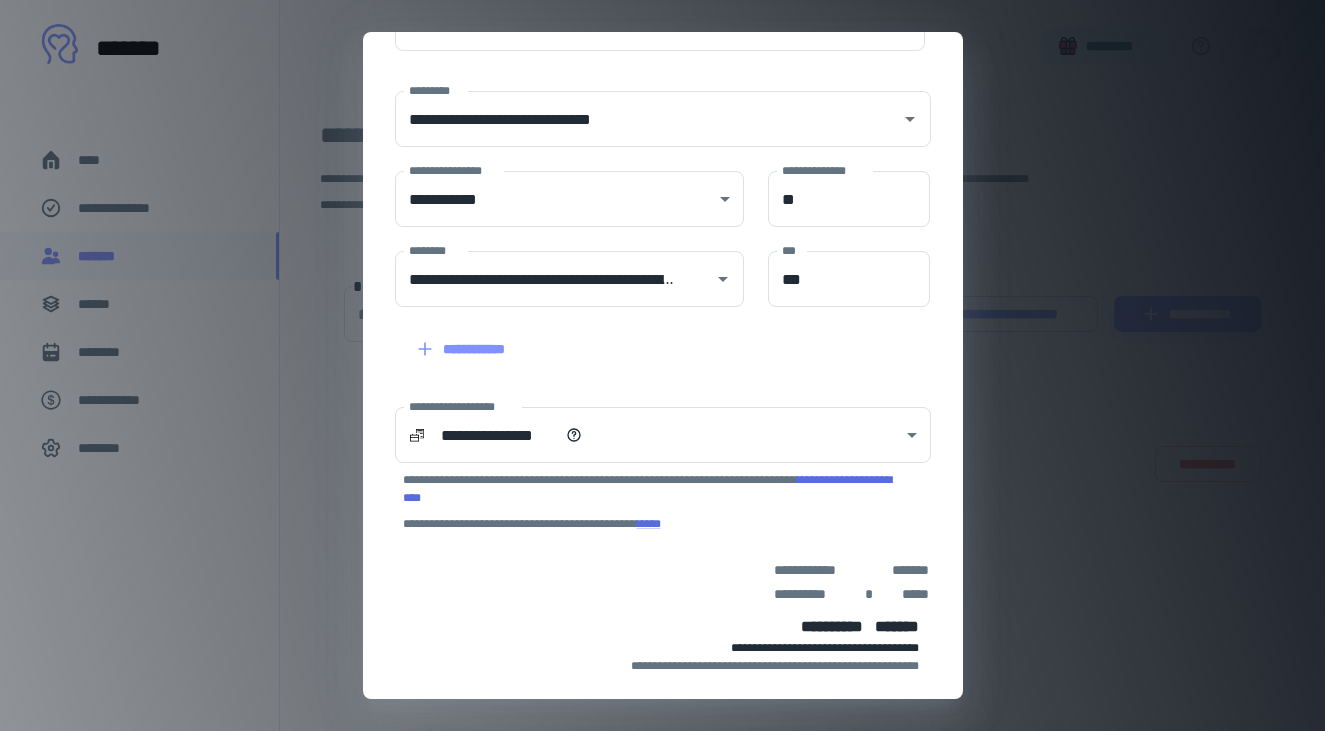 scroll, scrollTop: 219, scrollLeft: 0, axis: vertical 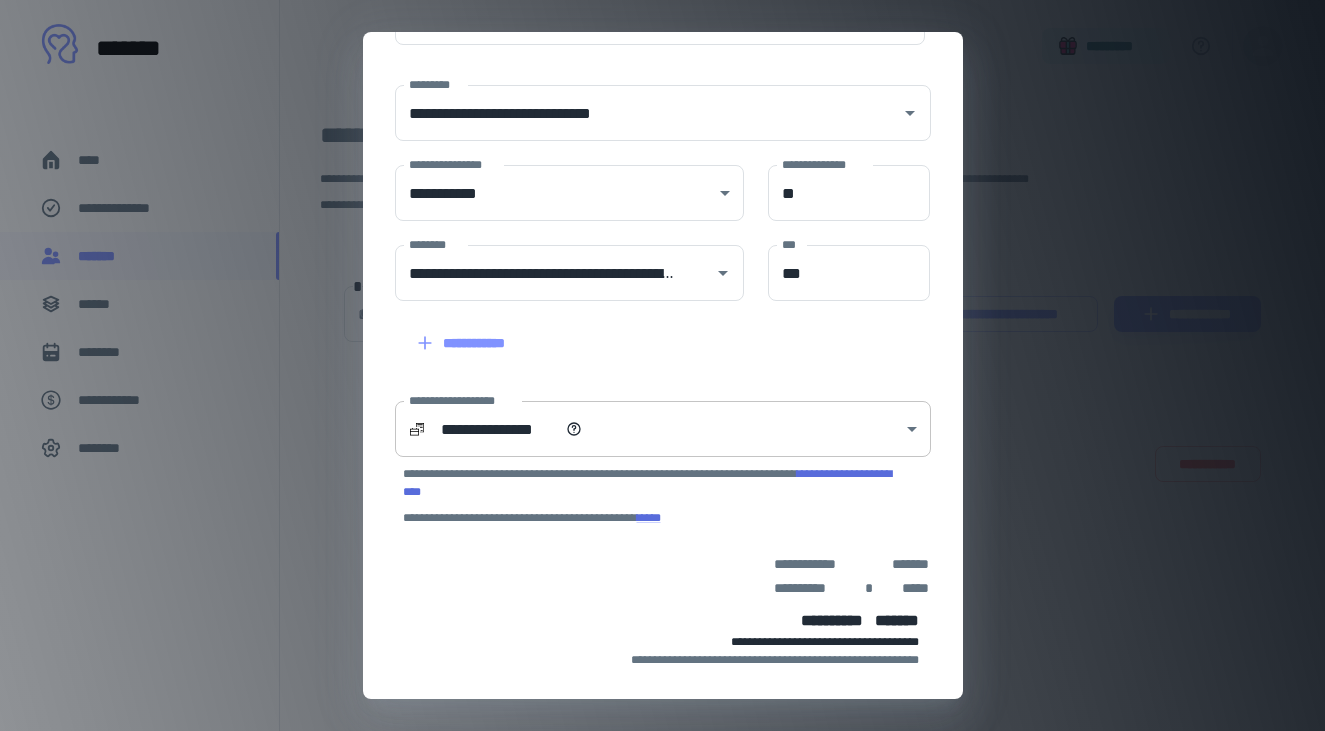 click on "**********" at bounding box center (662, 365) 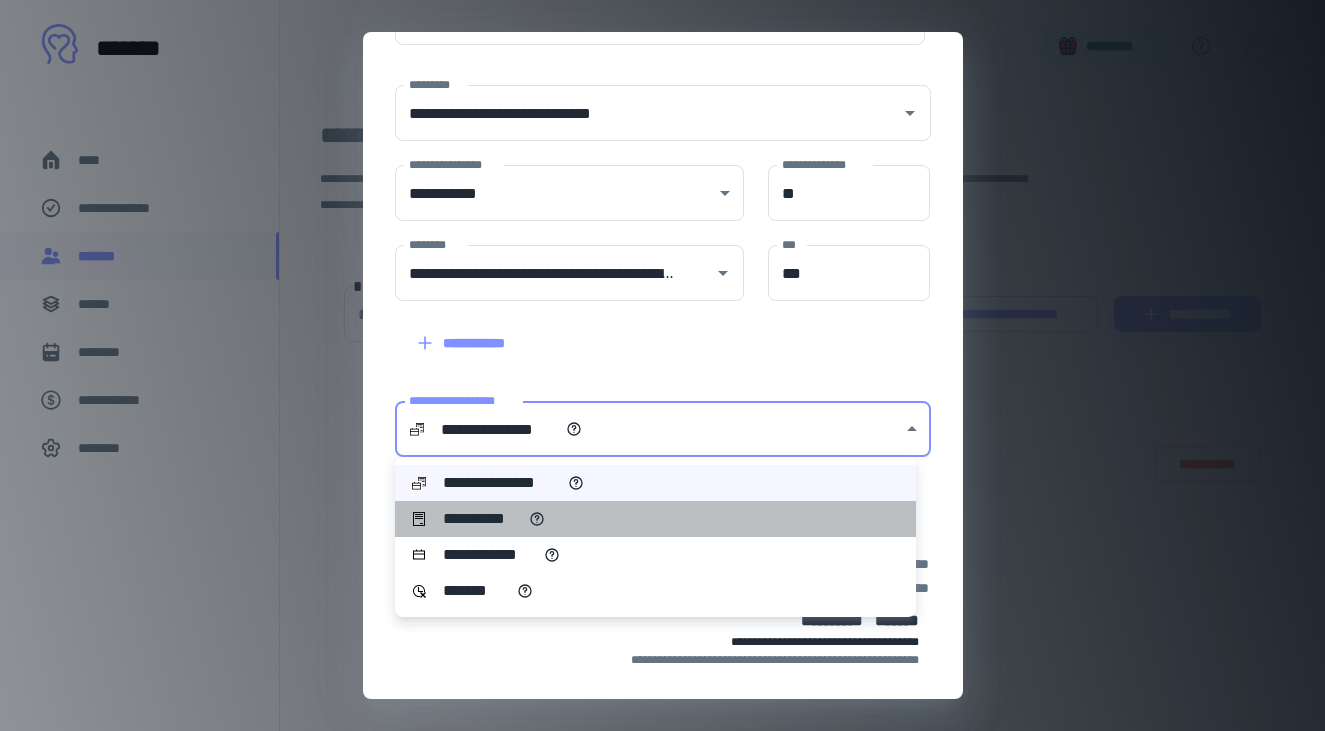 click on "**********" at bounding box center [655, 519] 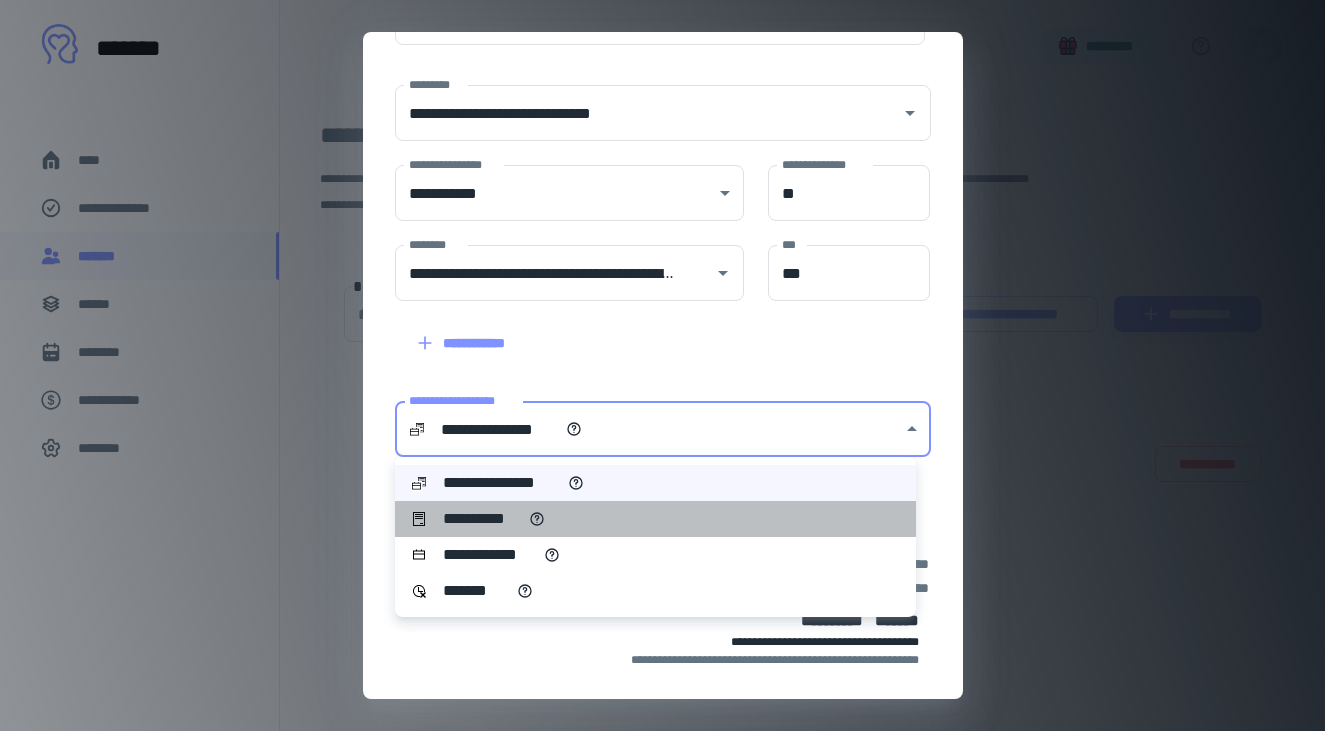 type on "**********" 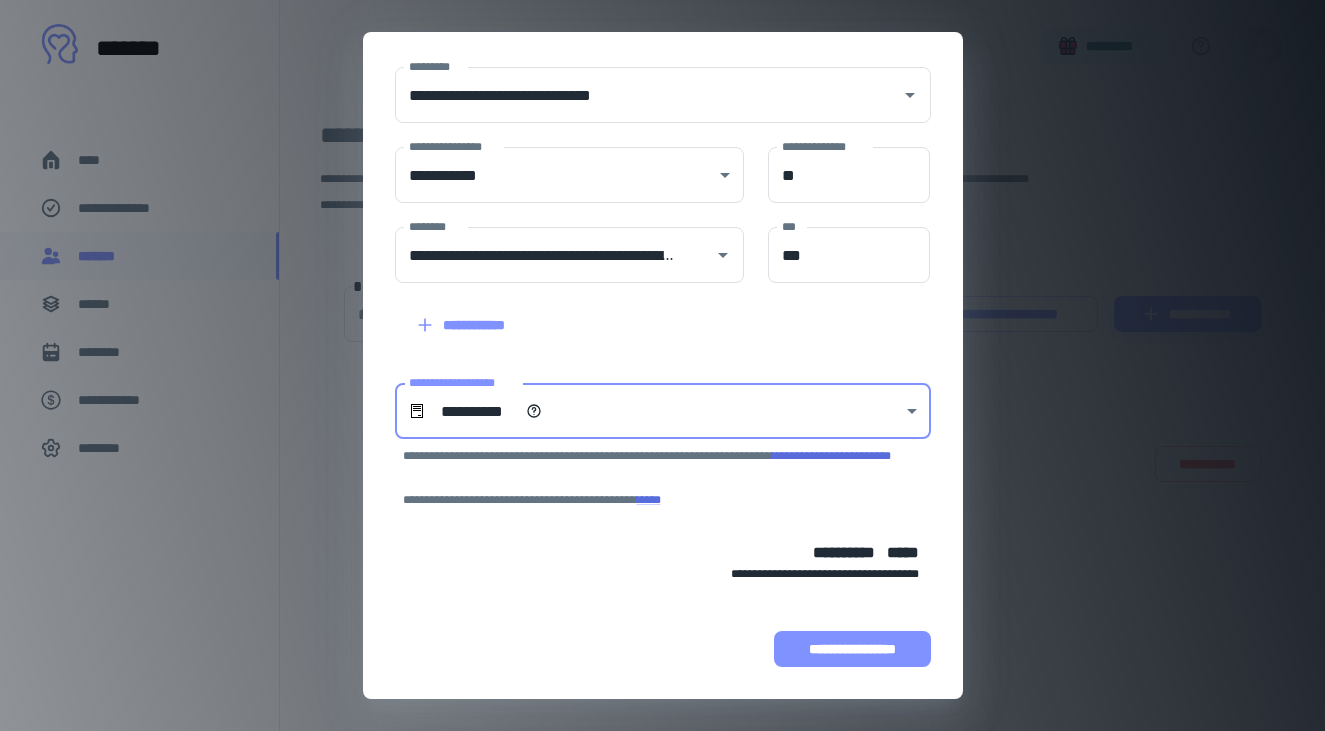 scroll, scrollTop: 237, scrollLeft: 0, axis: vertical 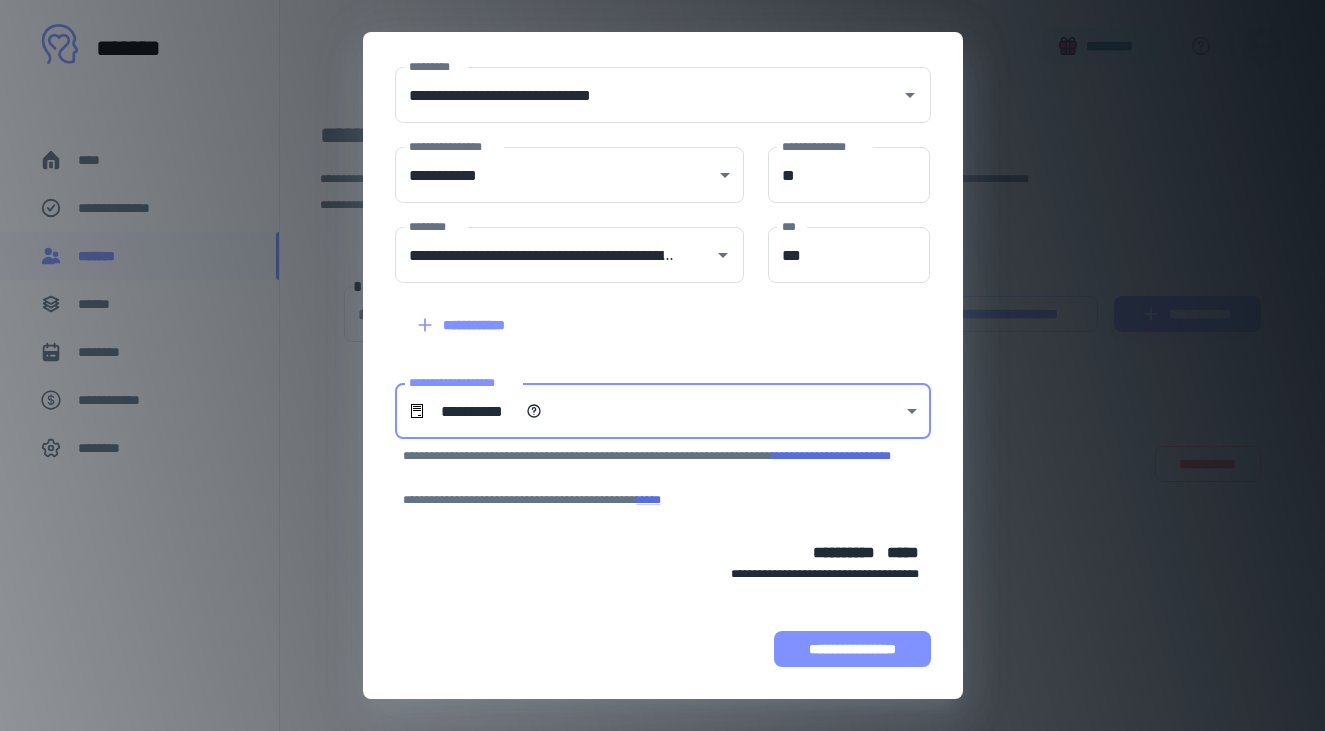 click on "**********" at bounding box center [852, 649] 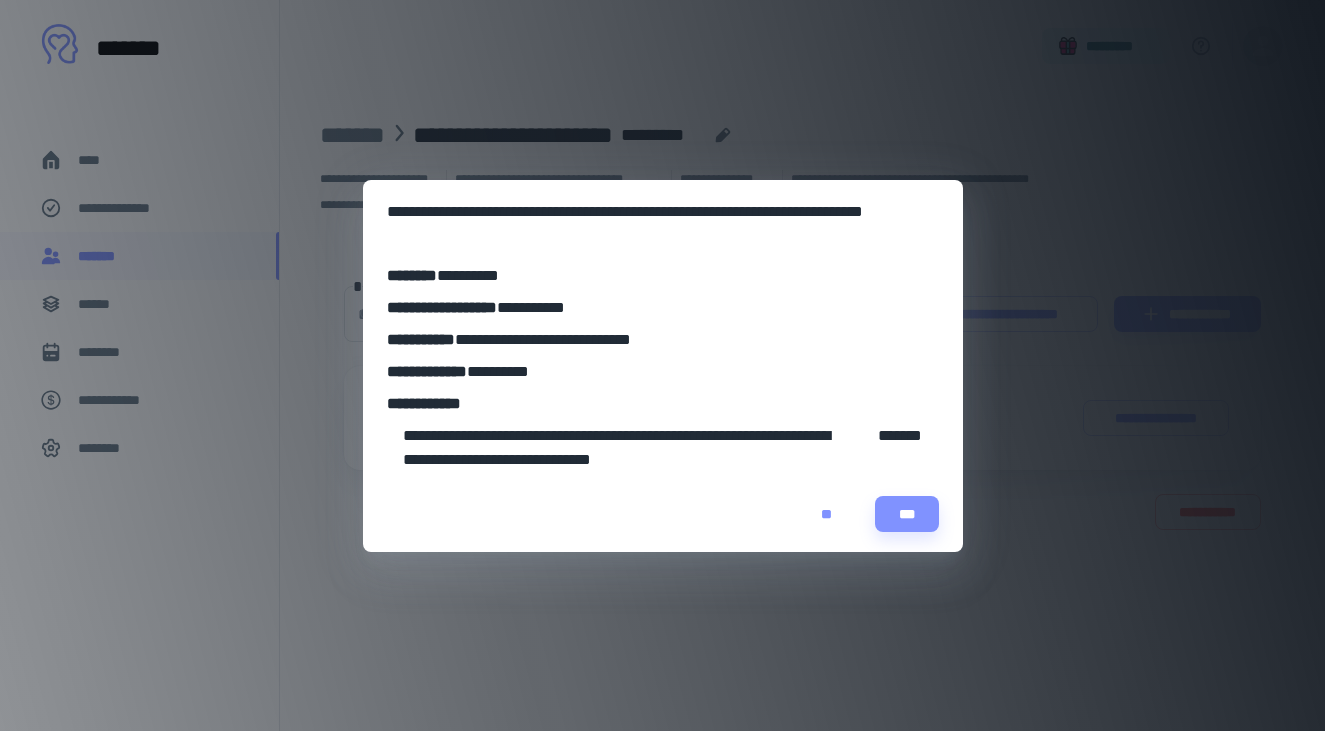 click on "**" at bounding box center [827, 514] 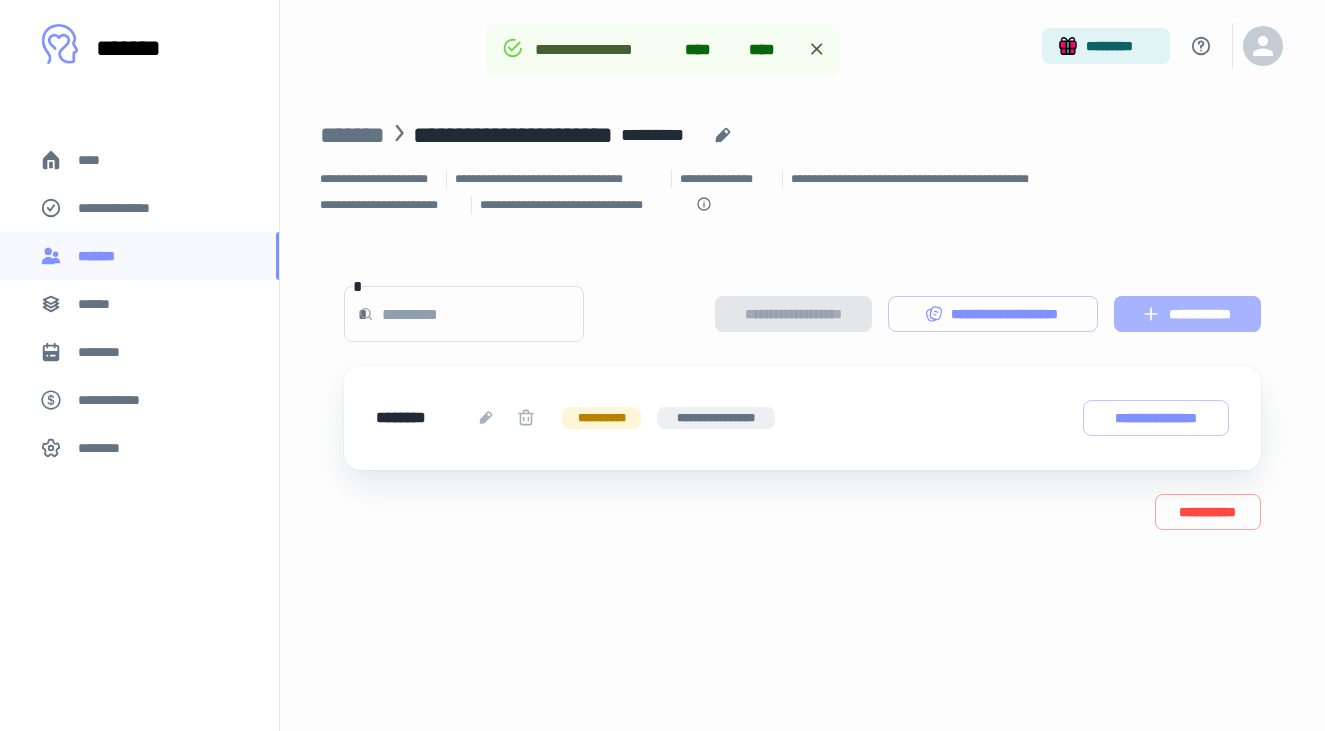click on "**********" at bounding box center (1187, 314) 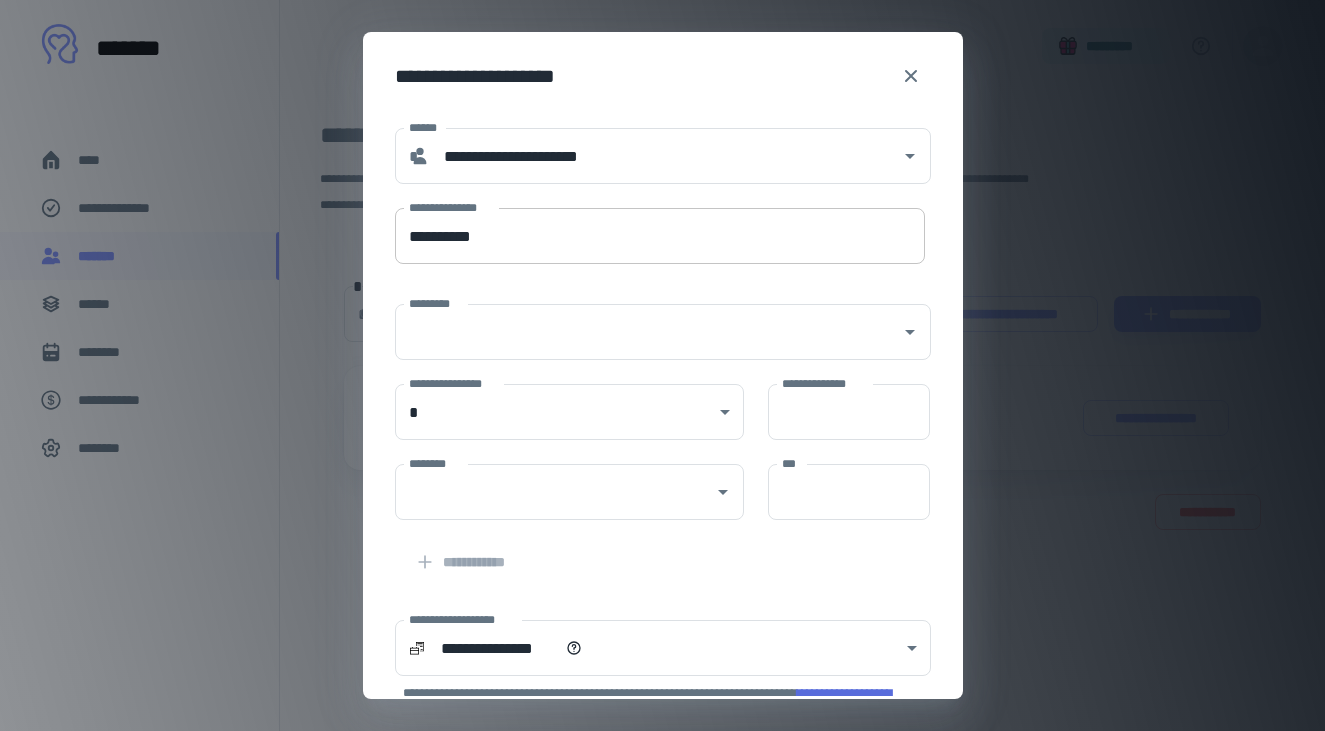click on "**********" at bounding box center [660, 236] 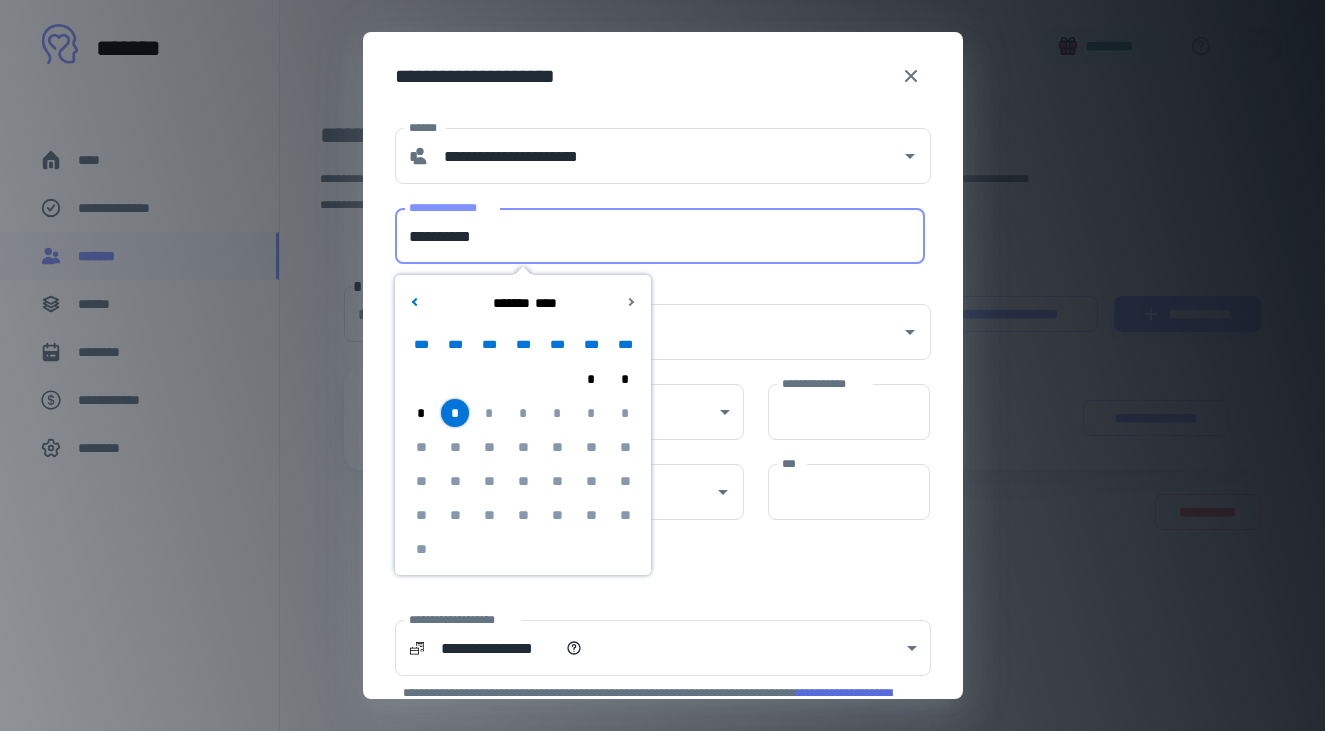 click on "*" at bounding box center (455, 413) 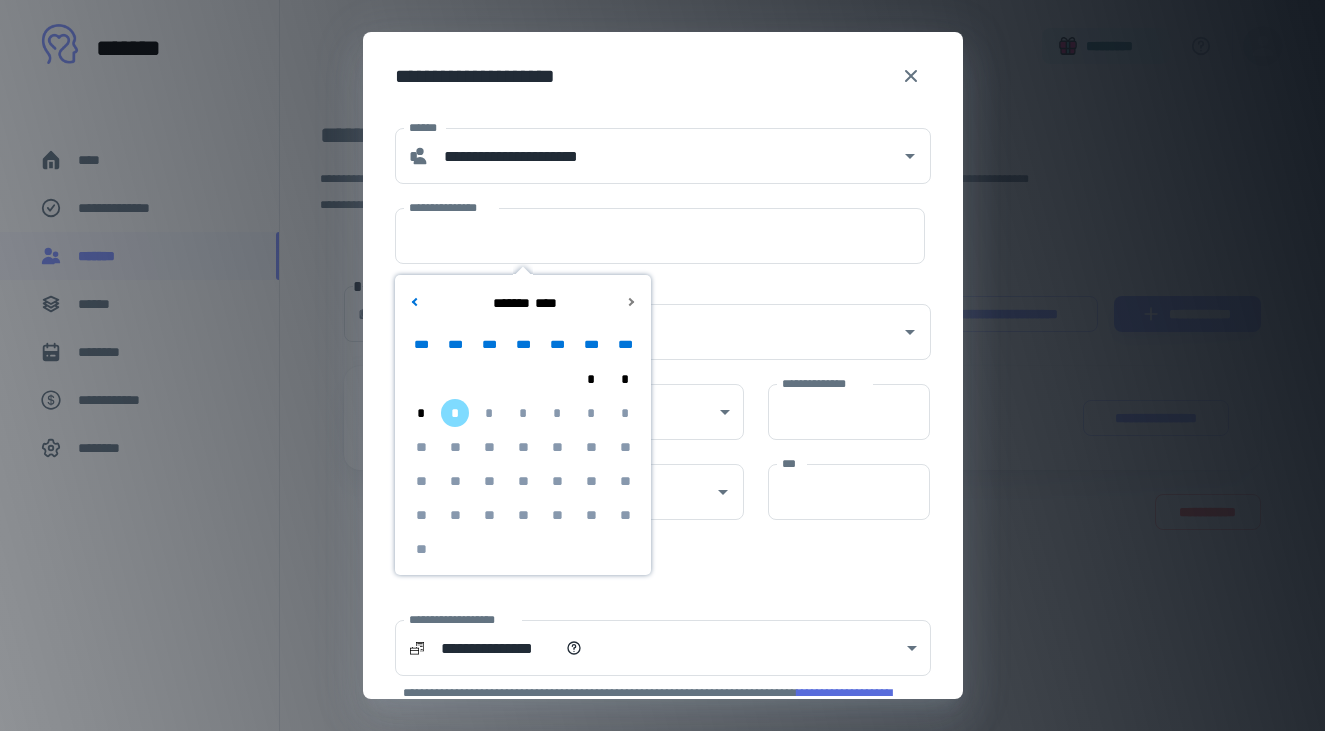 click on "****** * ****" at bounding box center [523, 303] 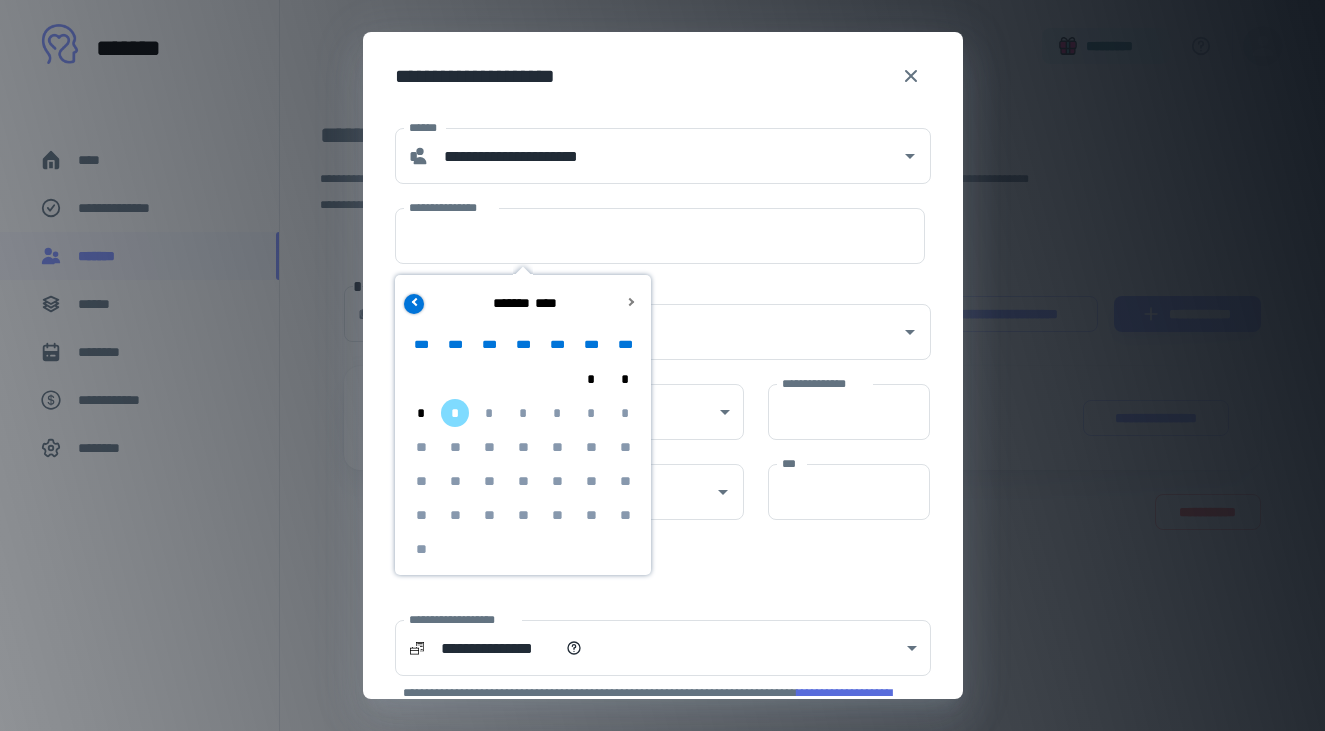 click at bounding box center (414, 304) 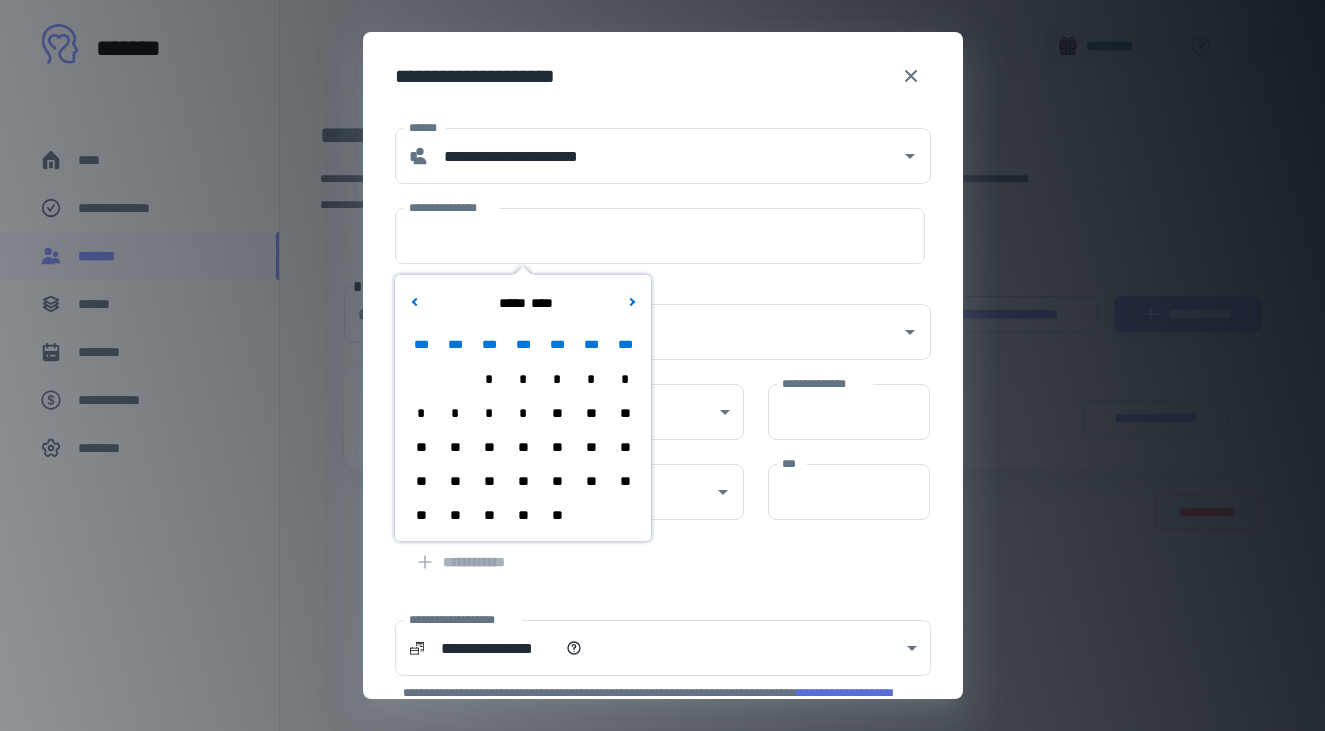 click on "**" at bounding box center [489, 447] 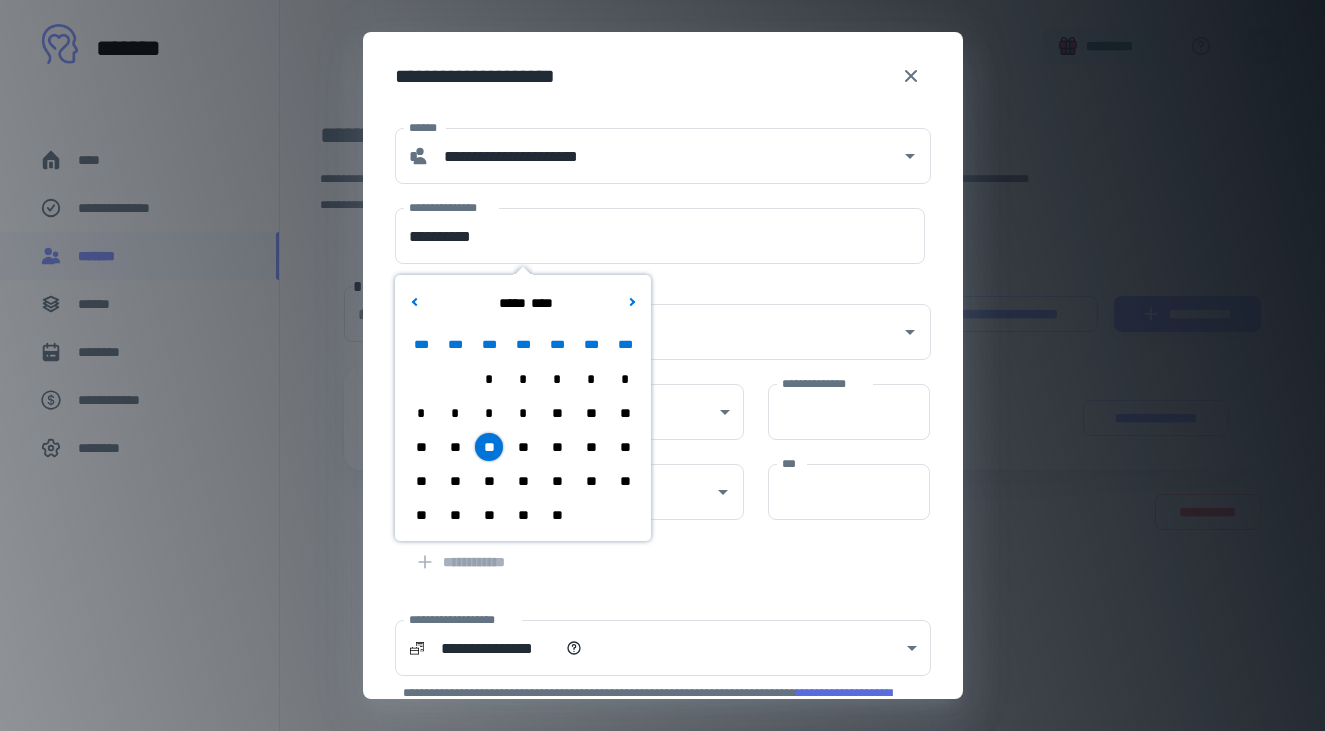 click on "**" at bounding box center (557, 481) 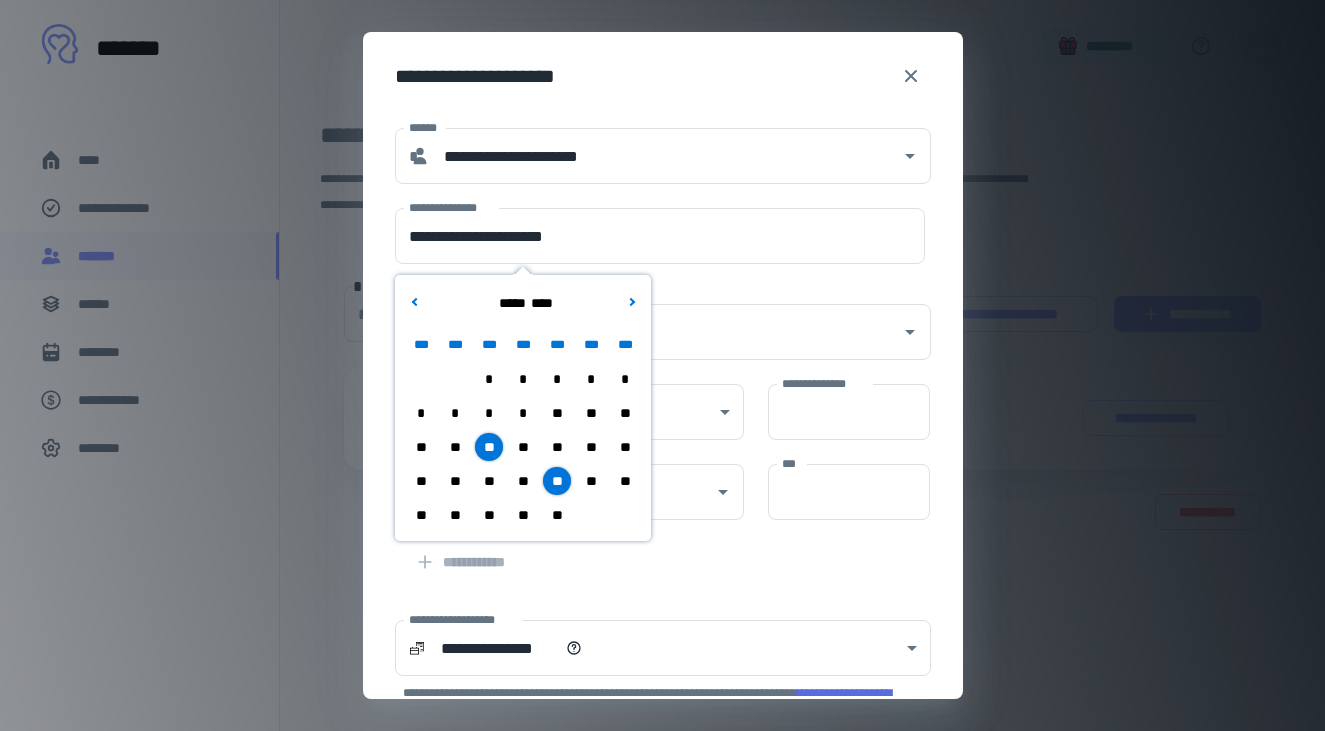 click on "**********" at bounding box center [651, 550] 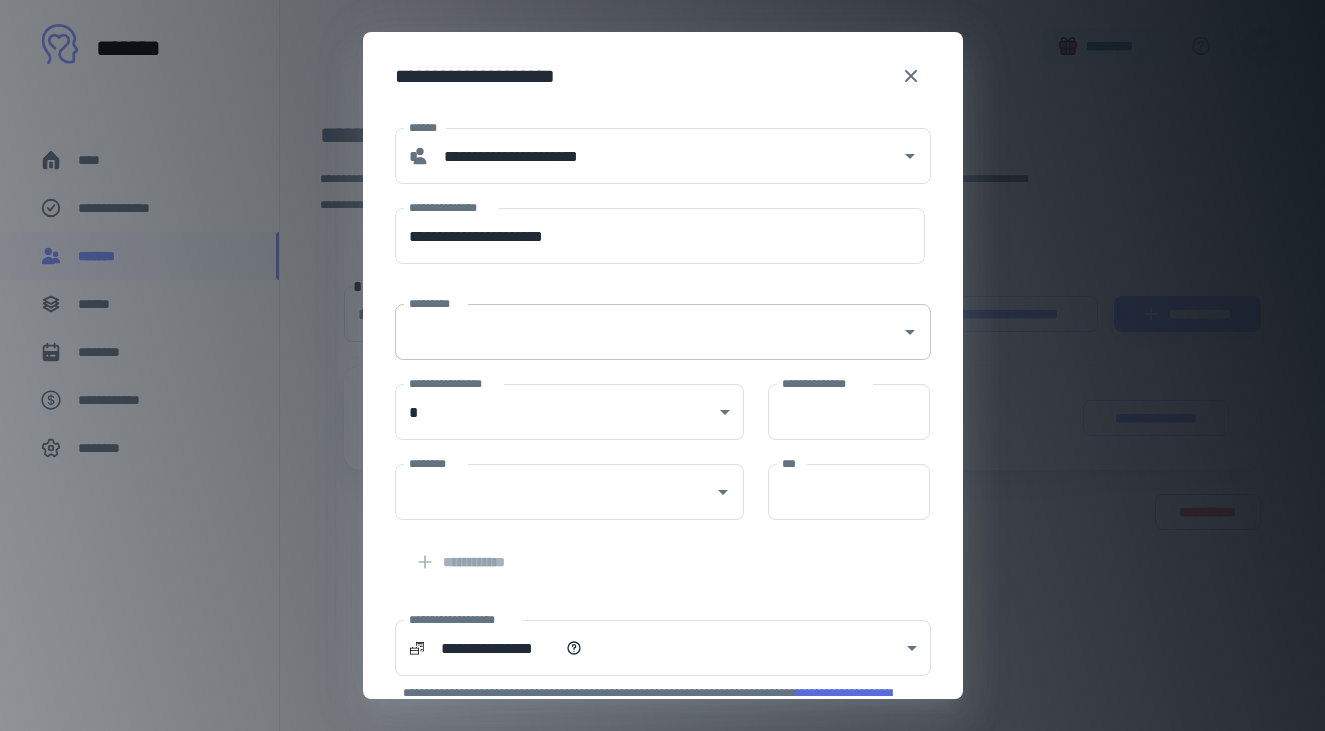 click on "*********" at bounding box center [648, 332] 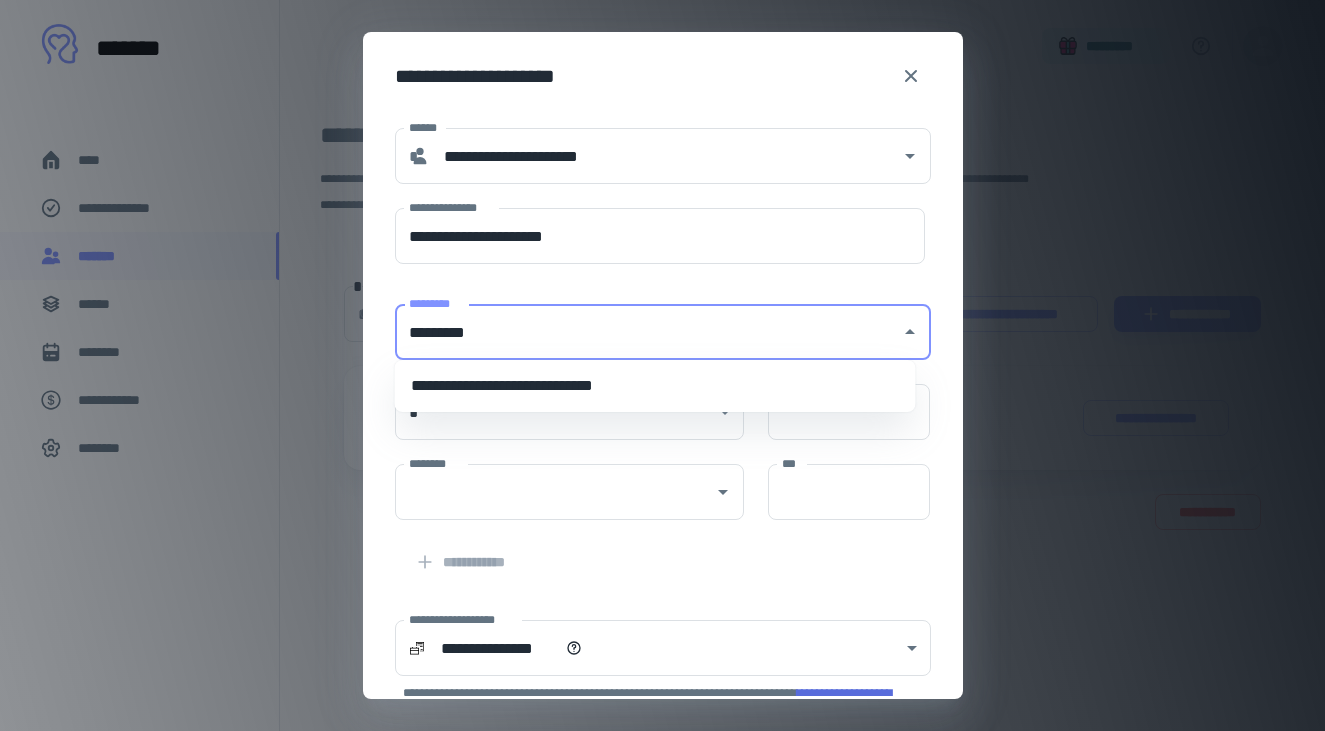 click on "**********" at bounding box center [655, 386] 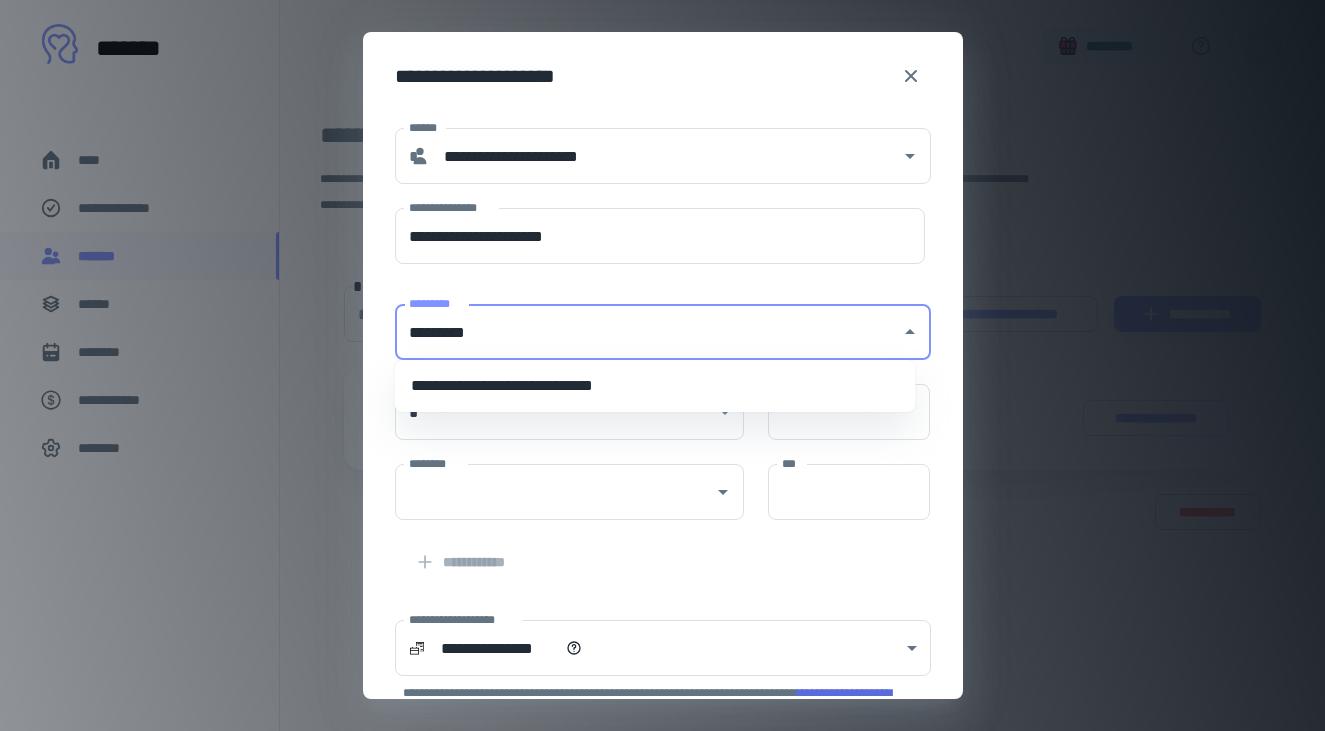 type on "**********" 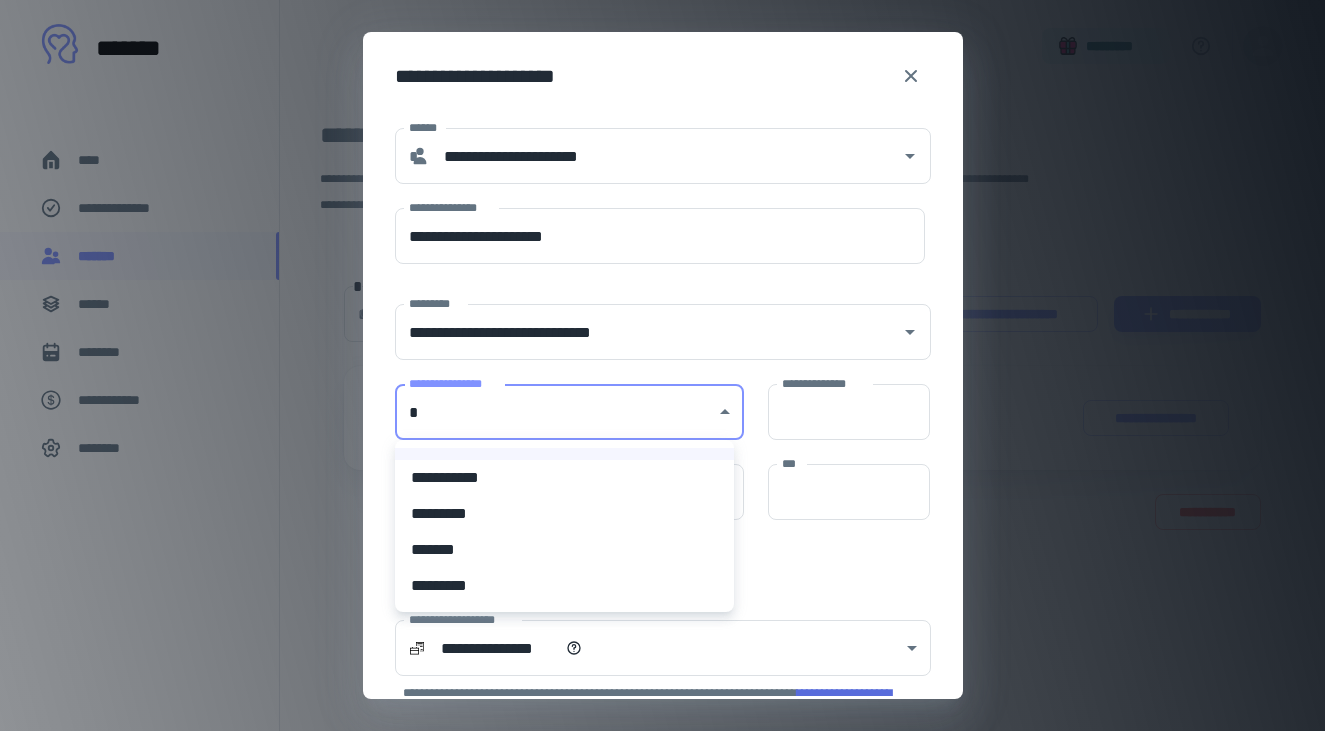 click on "**********" at bounding box center [662, 365] 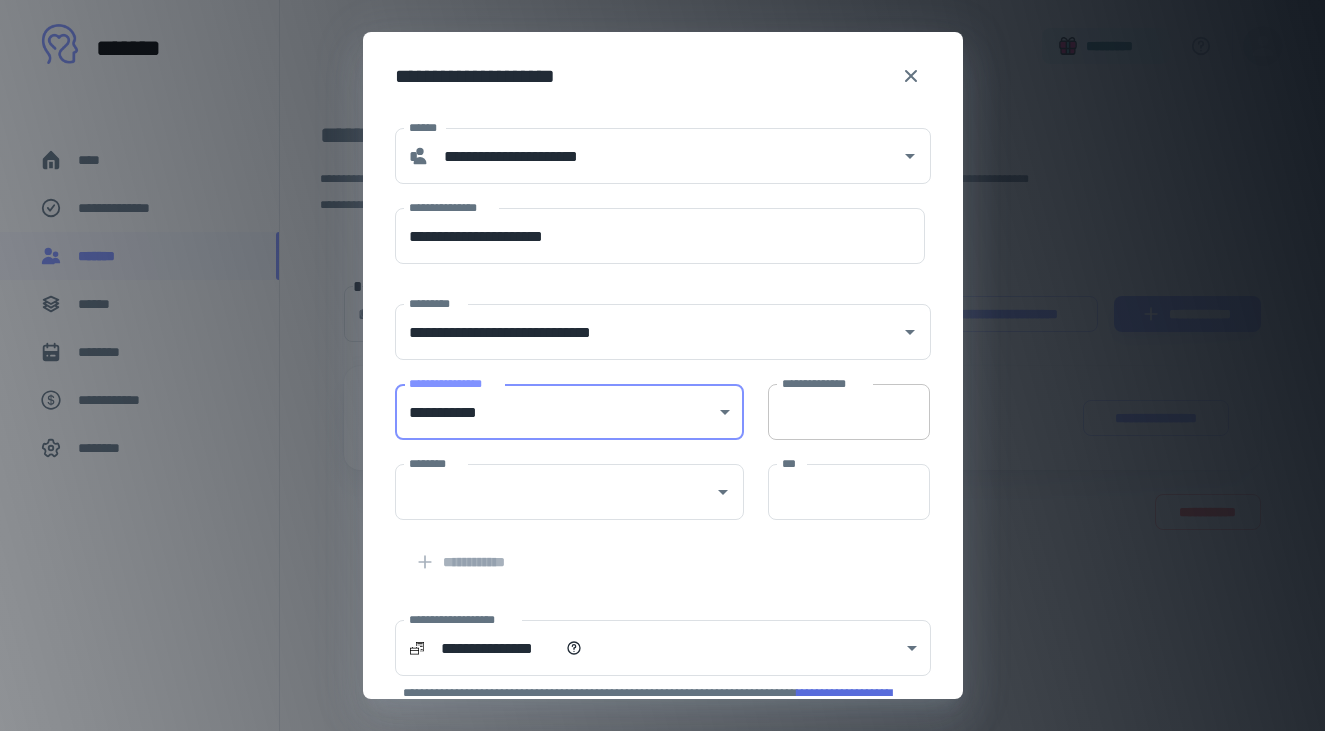 click on "**********" at bounding box center (849, 412) 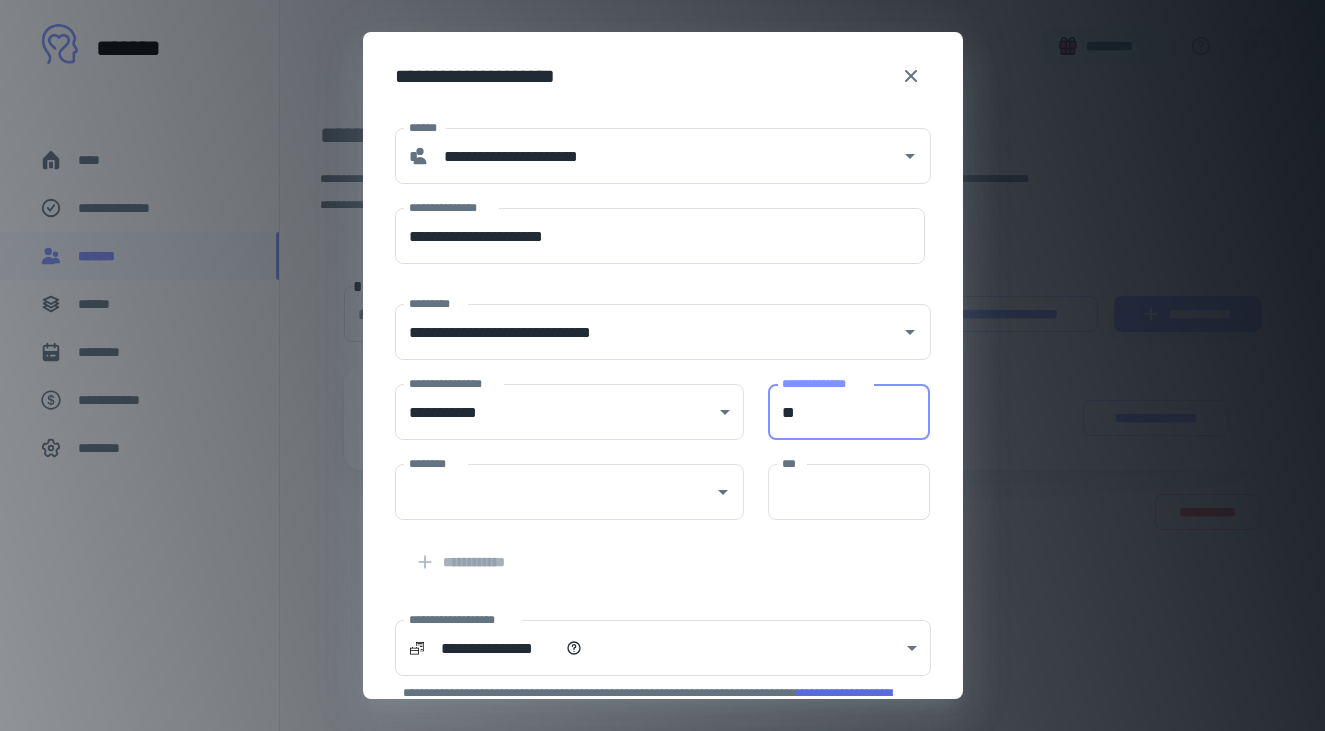type on "**" 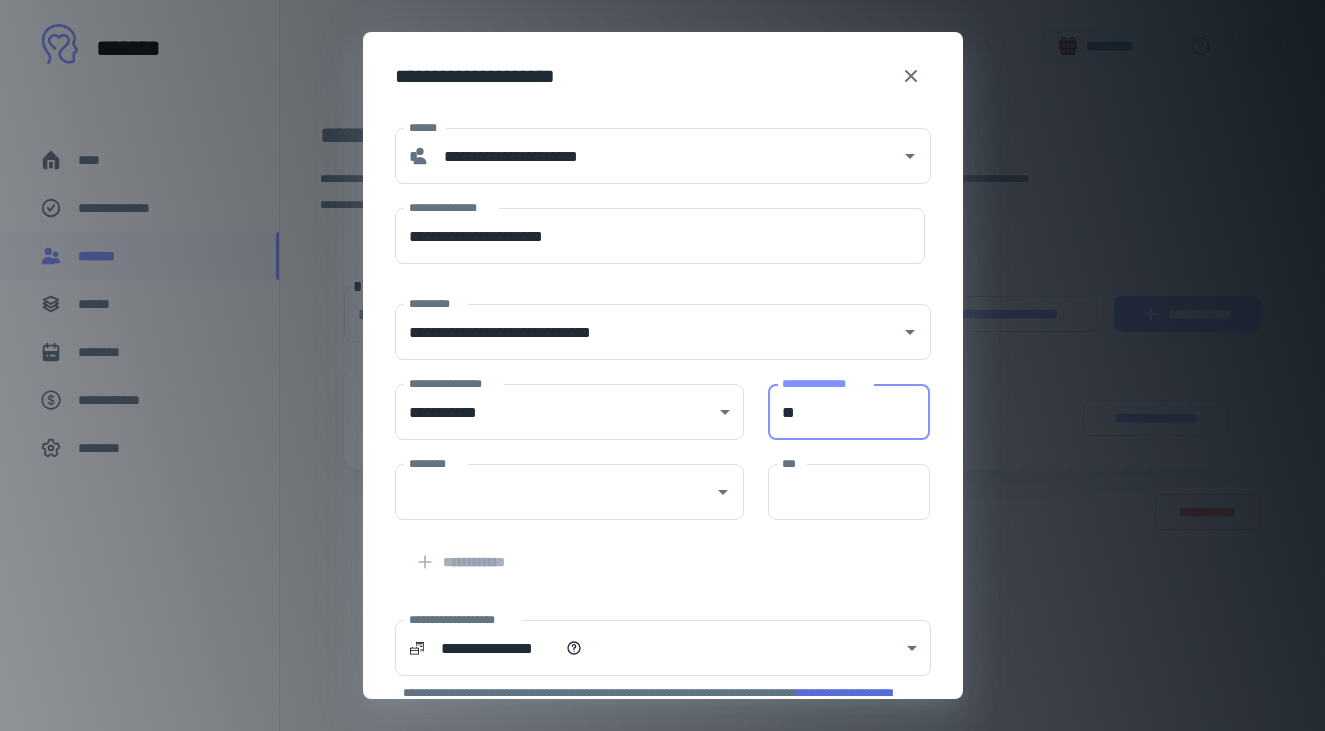 click on "**********" at bounding box center [663, 581] 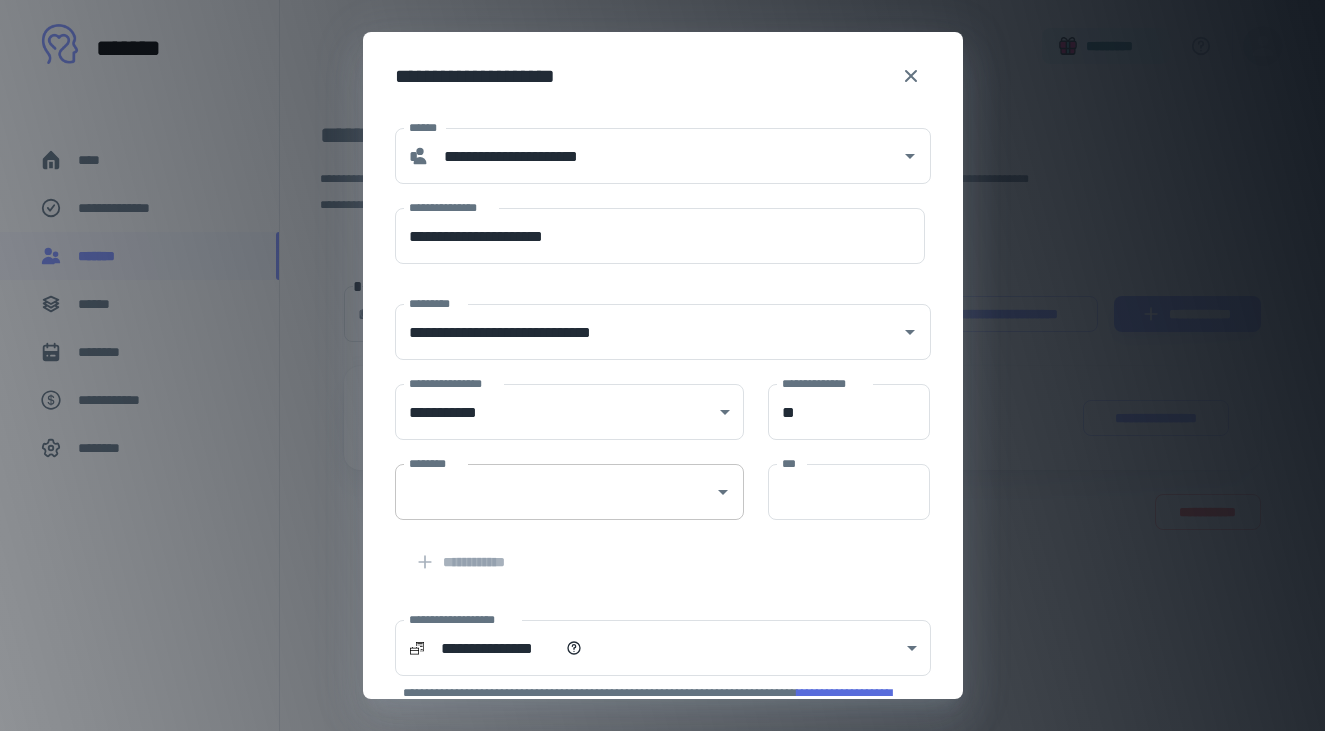 click on "********" at bounding box center (569, 492) 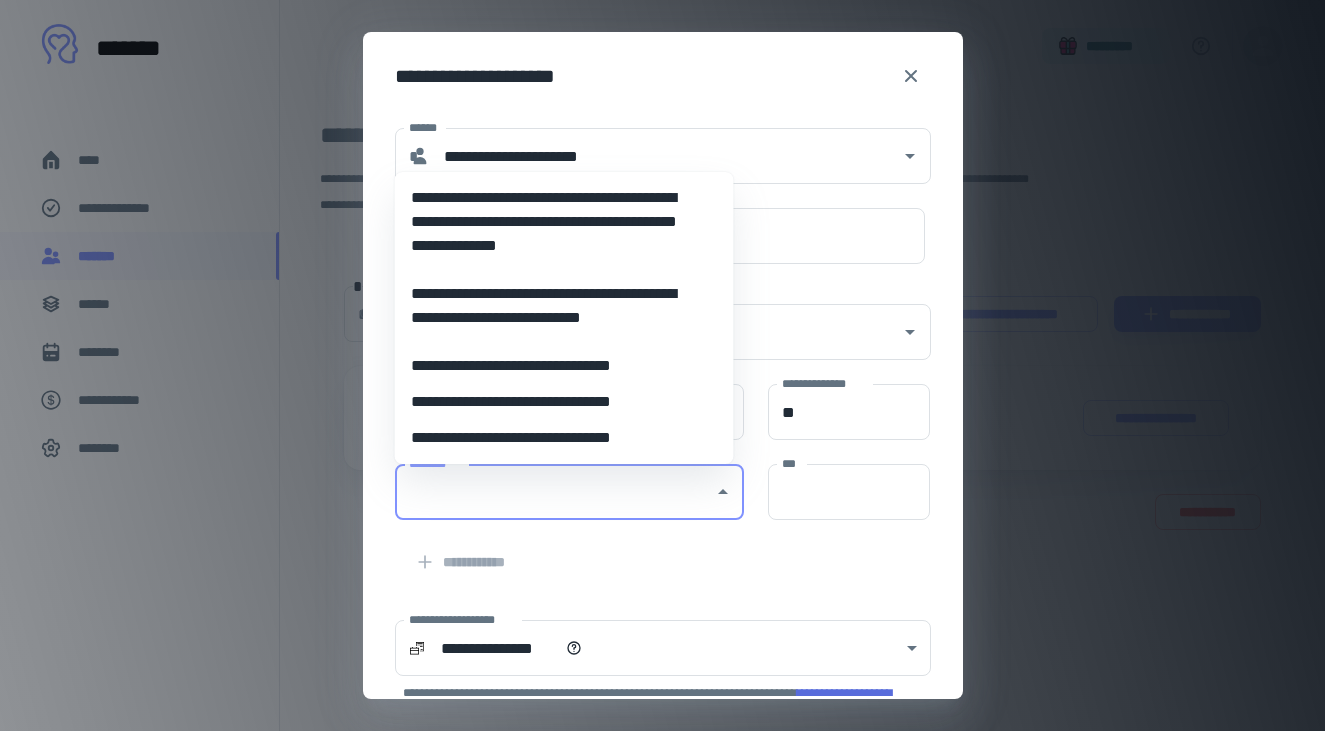 click on "**********" at bounding box center (557, 438) 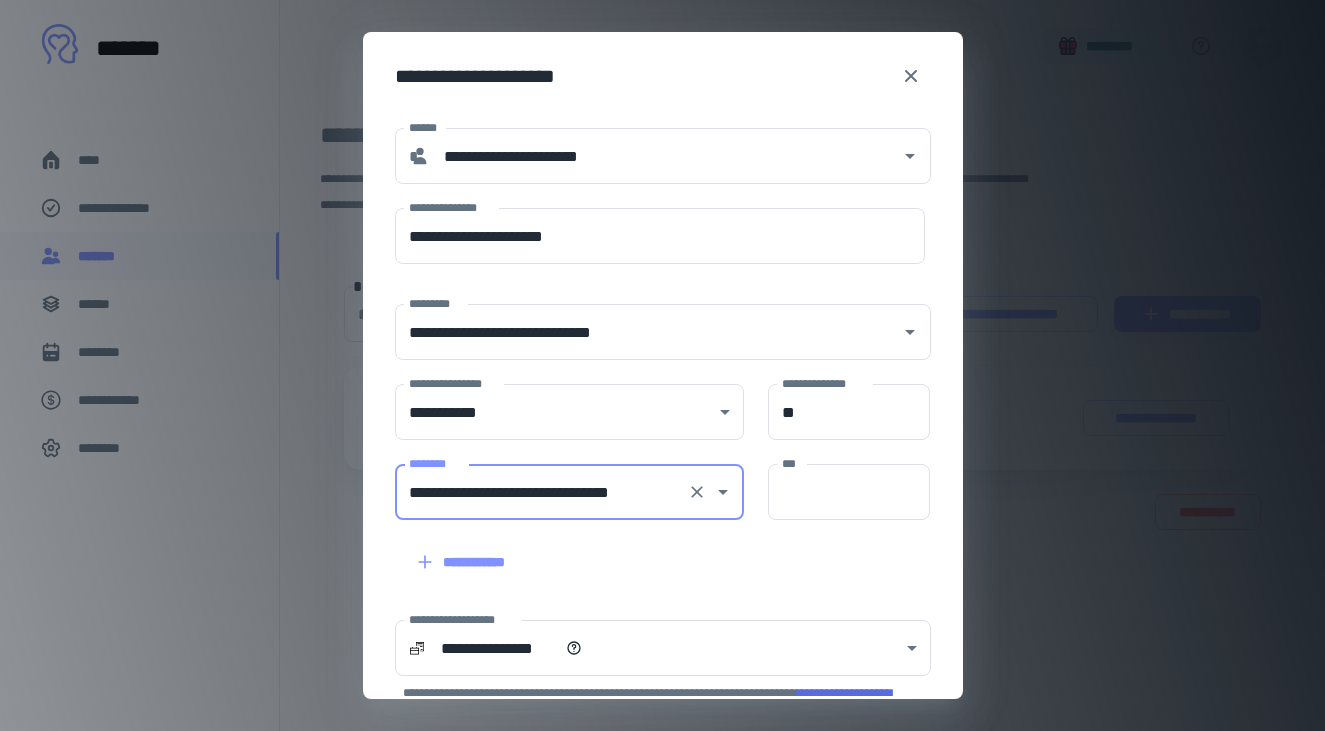 type on "**********" 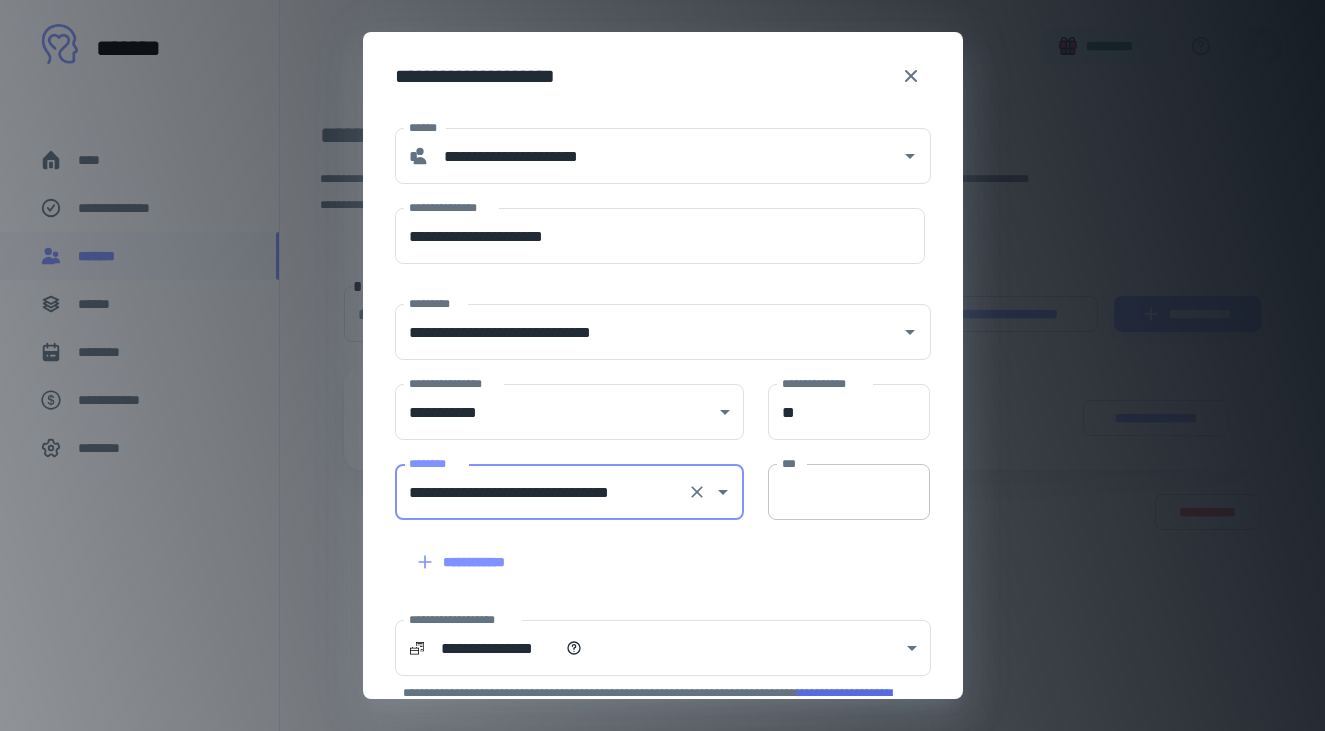 click on "***" at bounding box center (849, 492) 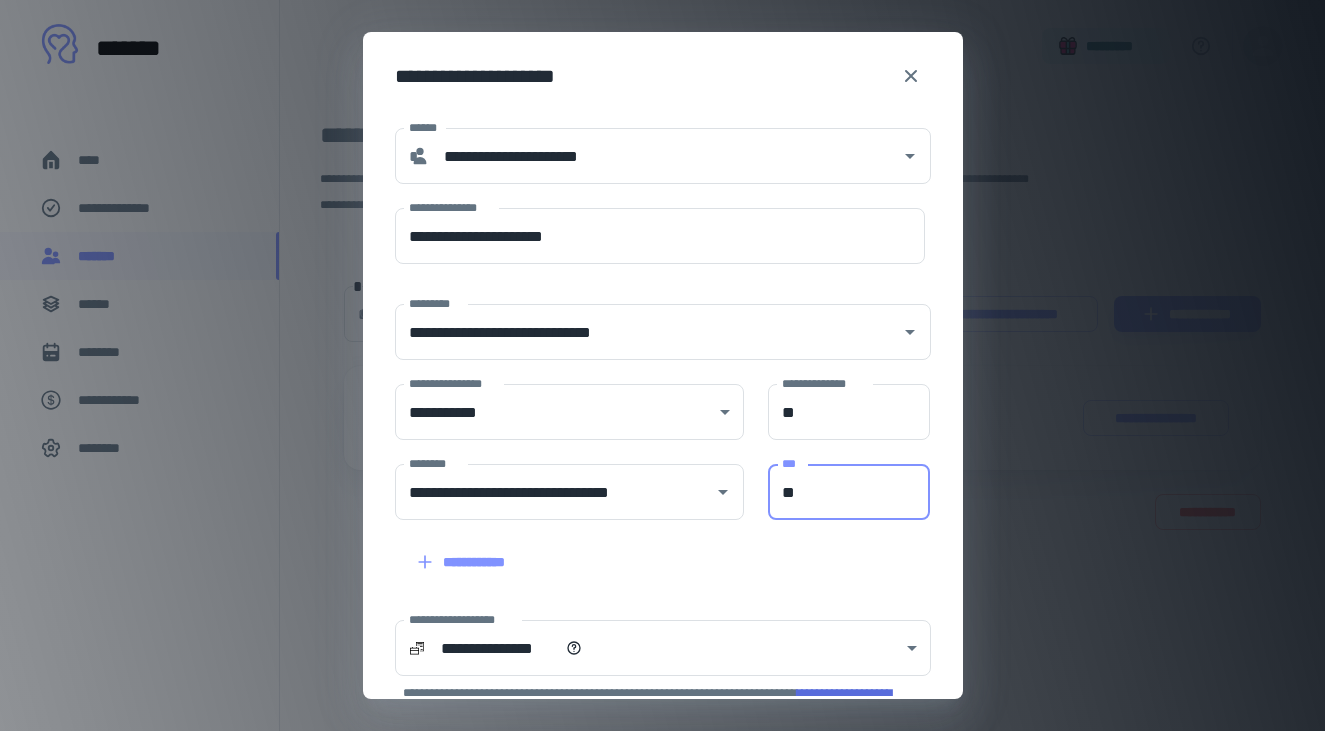 type on "*" 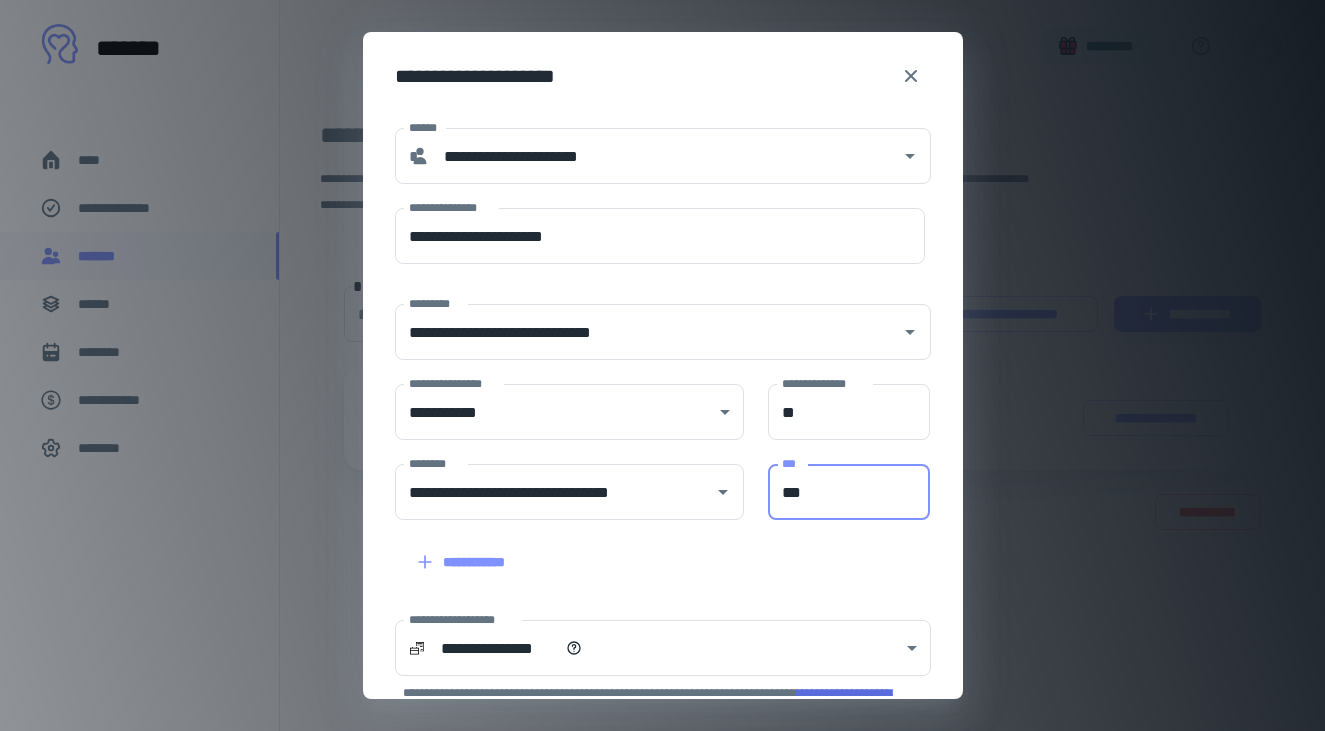 type on "***" 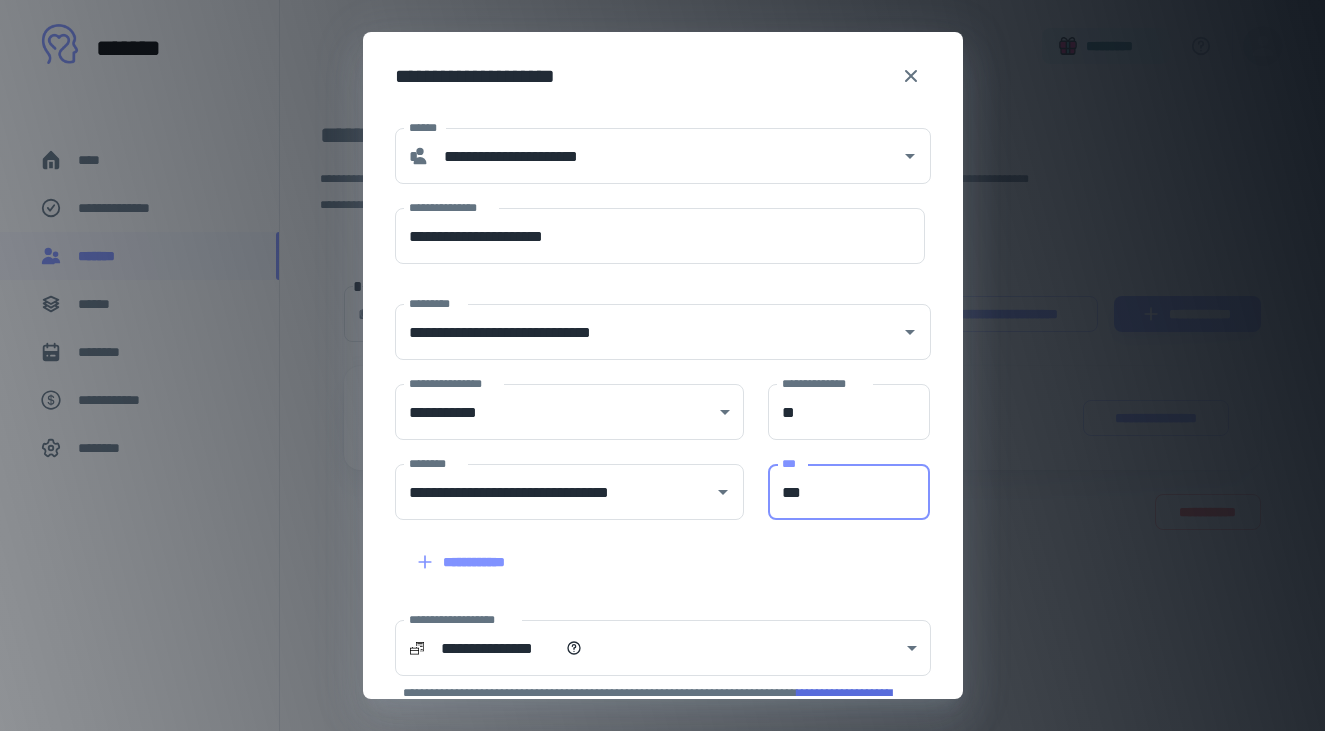 click on "**********" at bounding box center [651, 550] 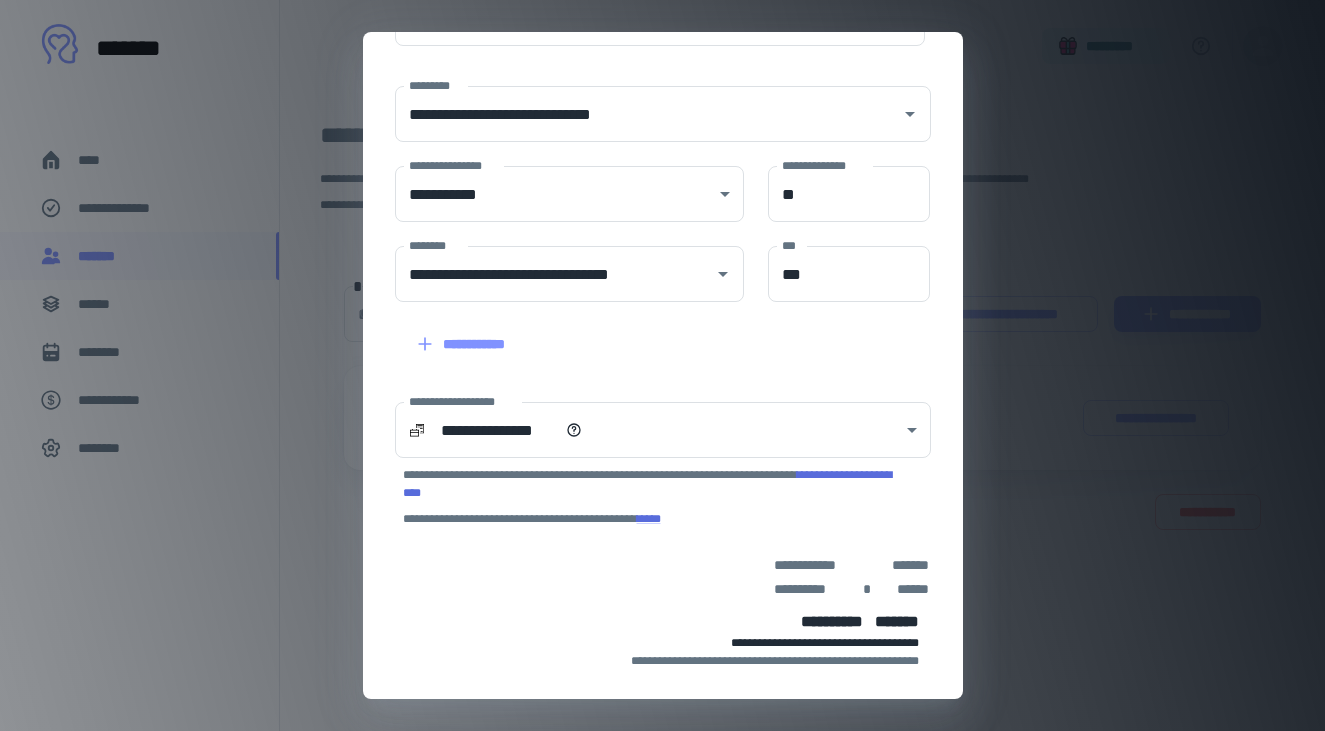 scroll, scrollTop: 231, scrollLeft: 0, axis: vertical 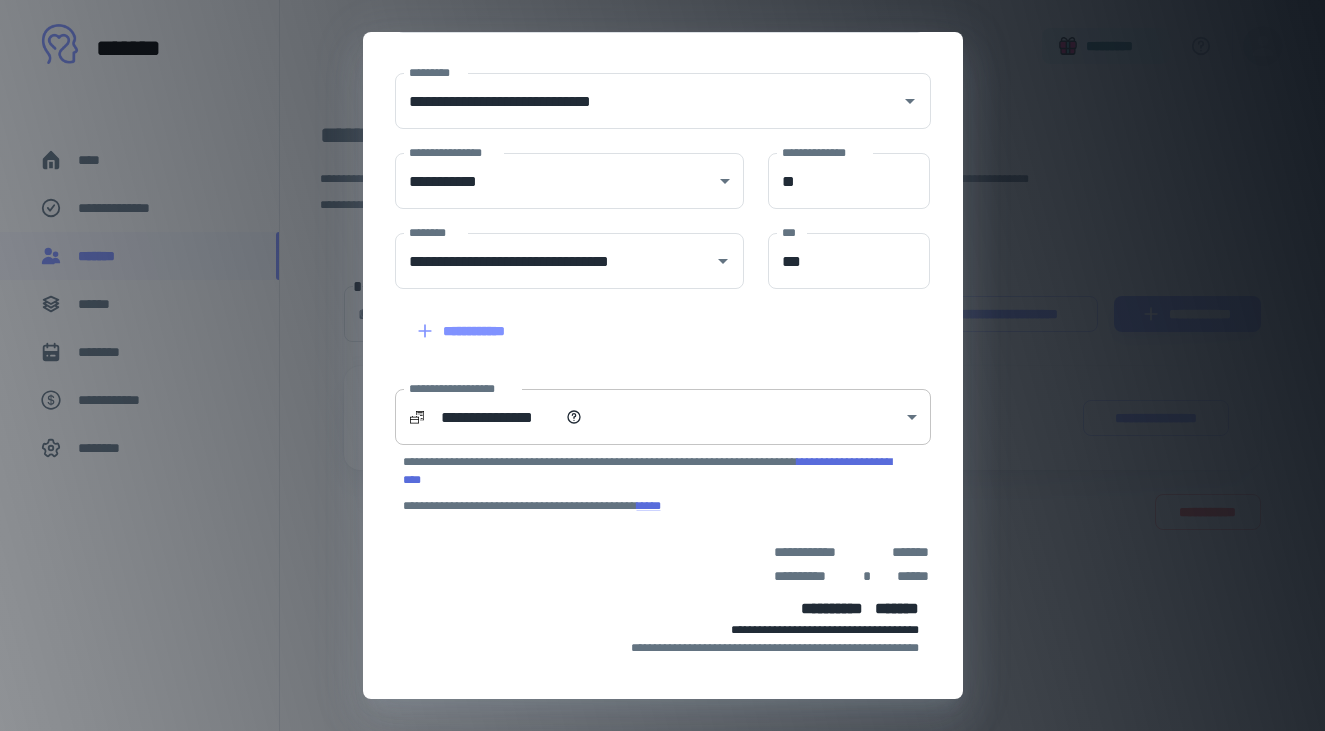 click on "**********" at bounding box center (662, 365) 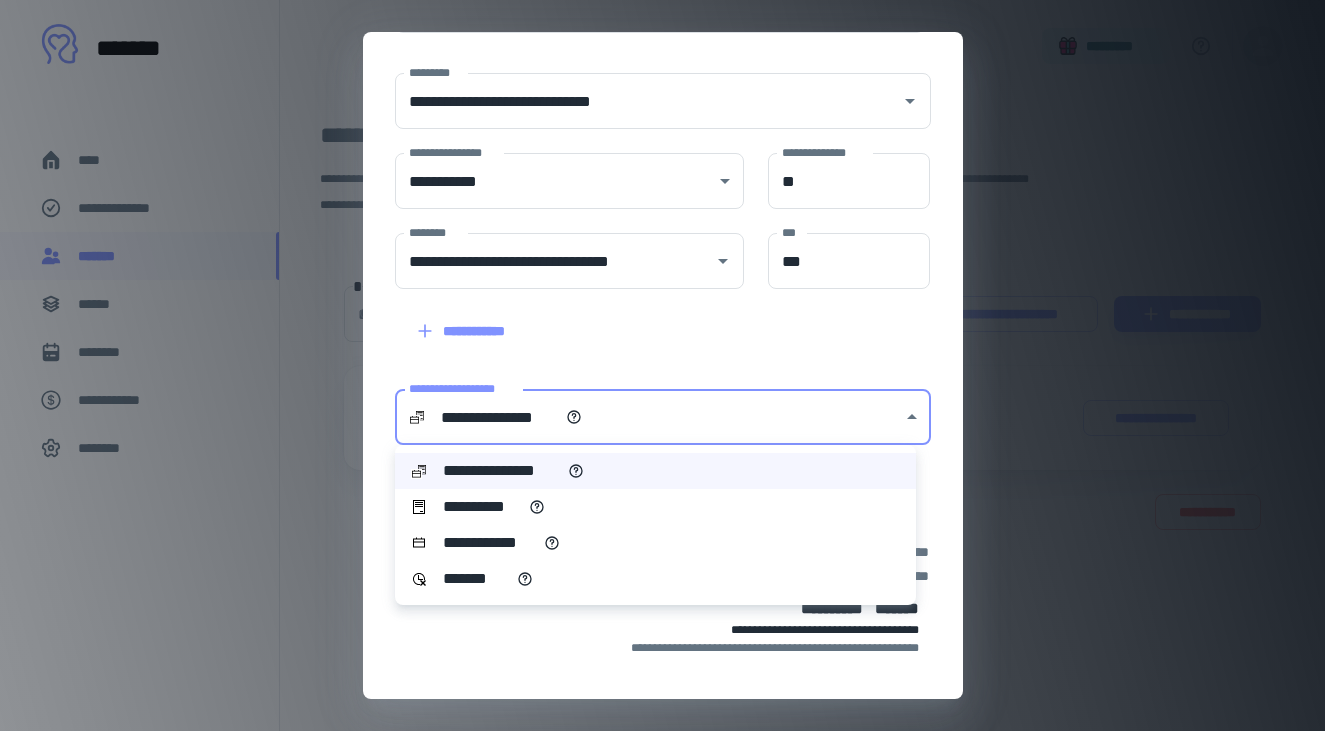 click on "**********" at bounding box center (655, 507) 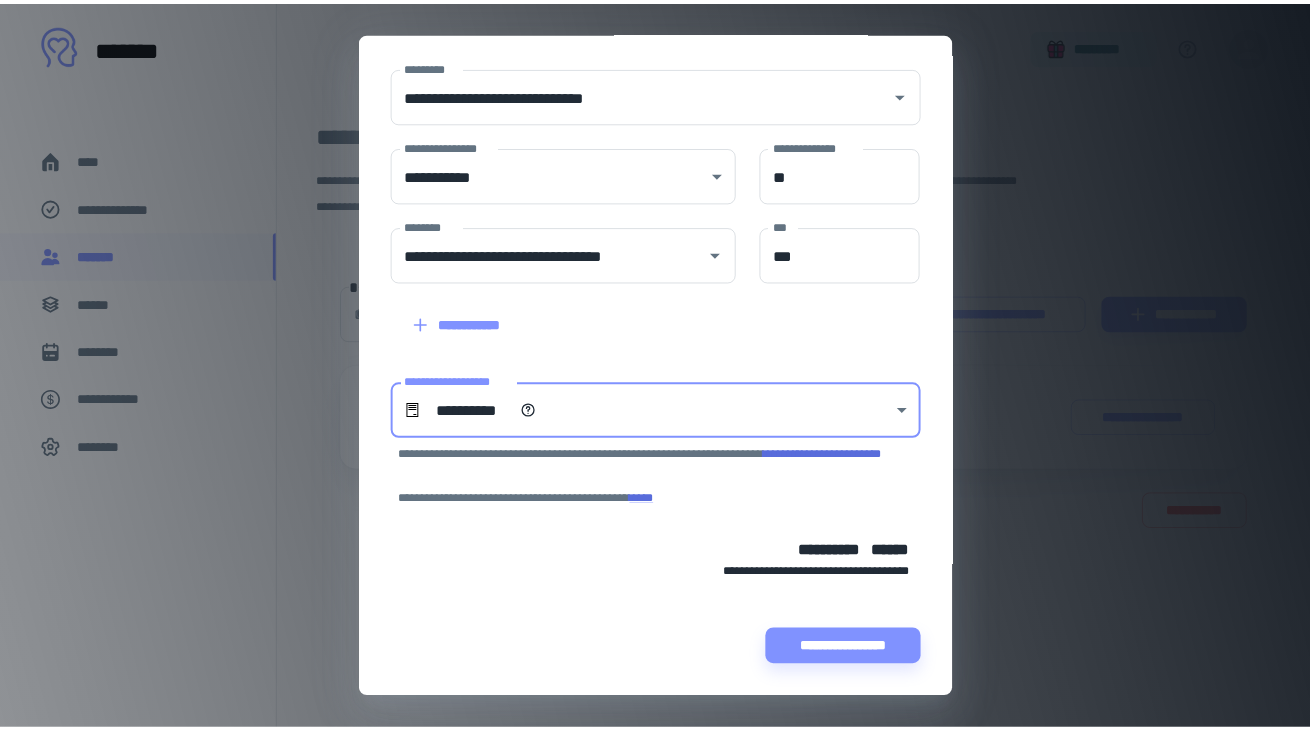 scroll, scrollTop: 237, scrollLeft: 0, axis: vertical 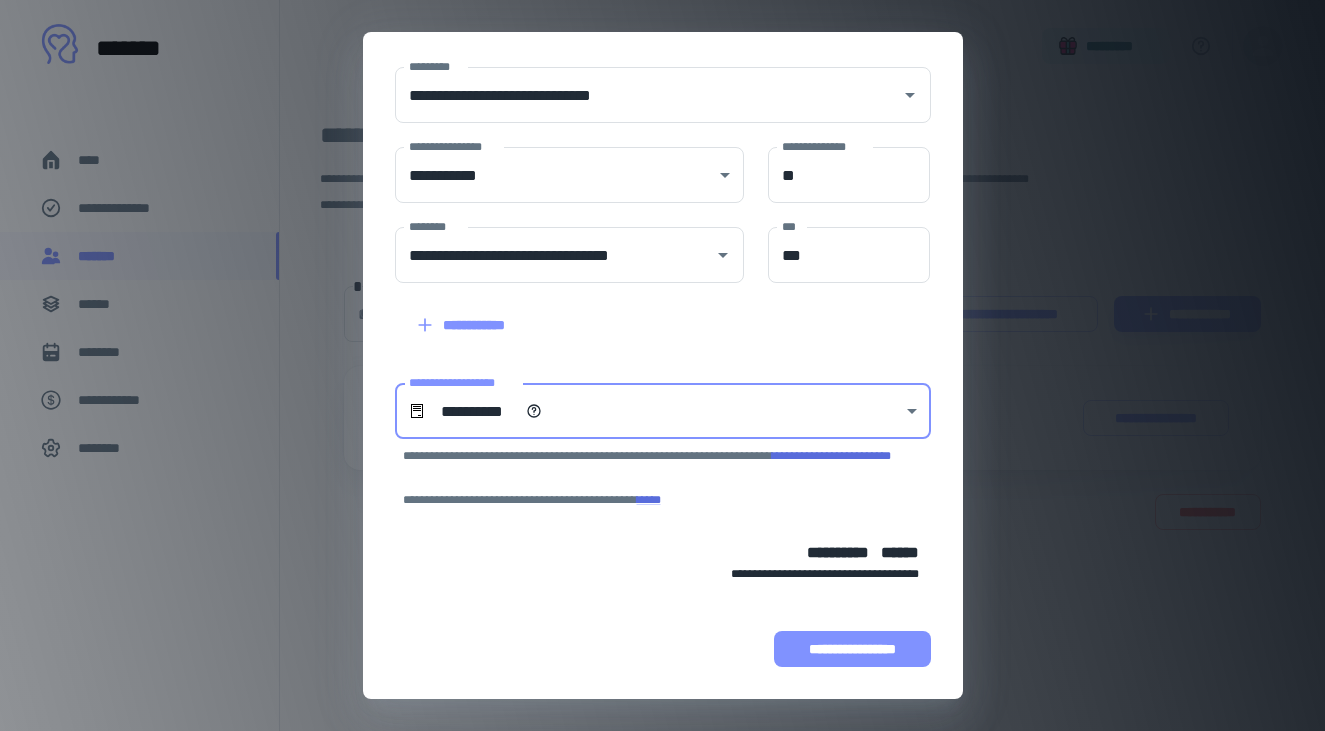 click on "**********" at bounding box center [852, 649] 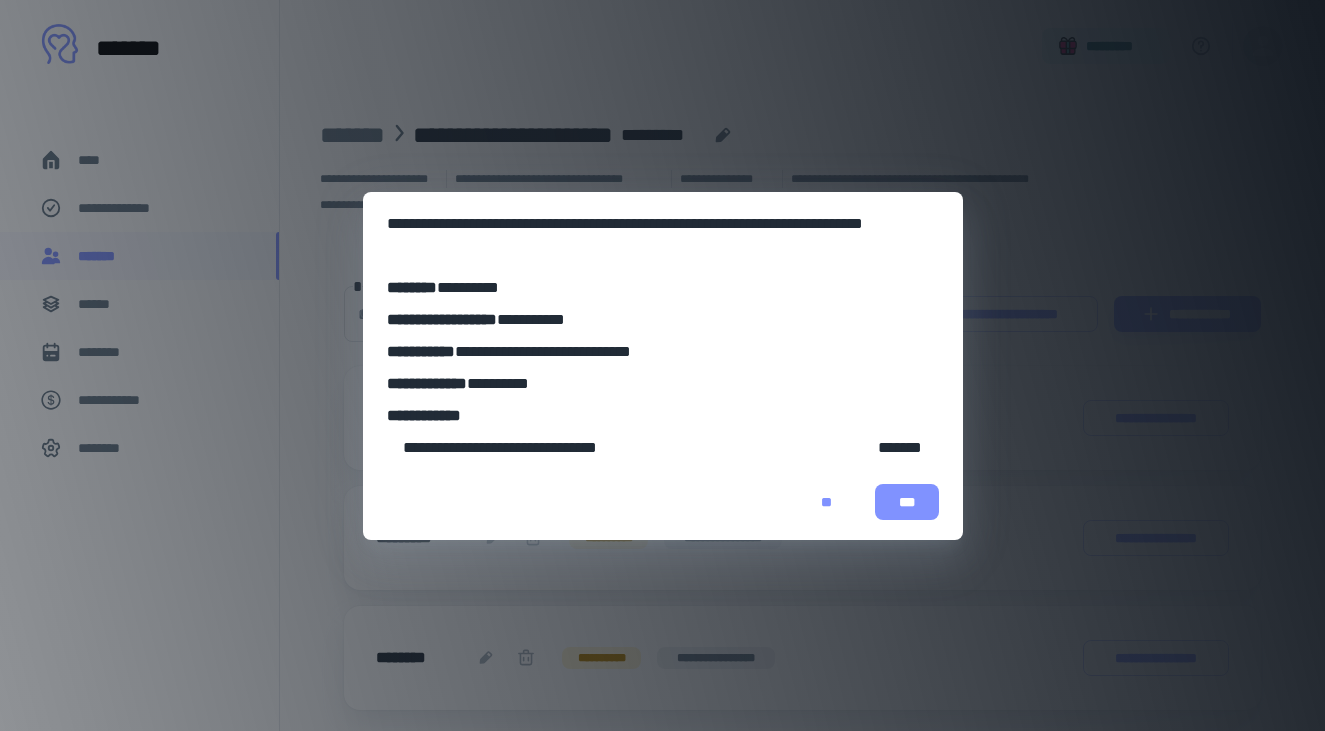 click on "***" at bounding box center (907, 502) 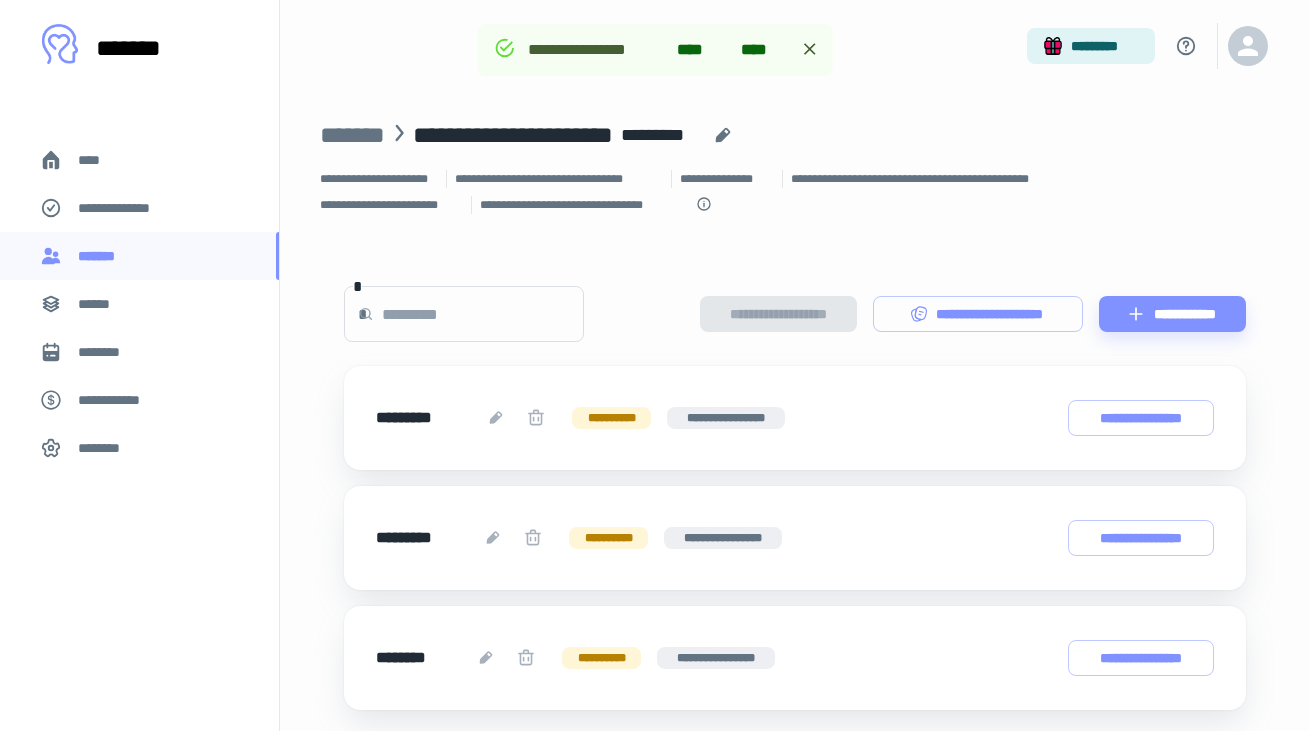 scroll, scrollTop: 0, scrollLeft: 0, axis: both 